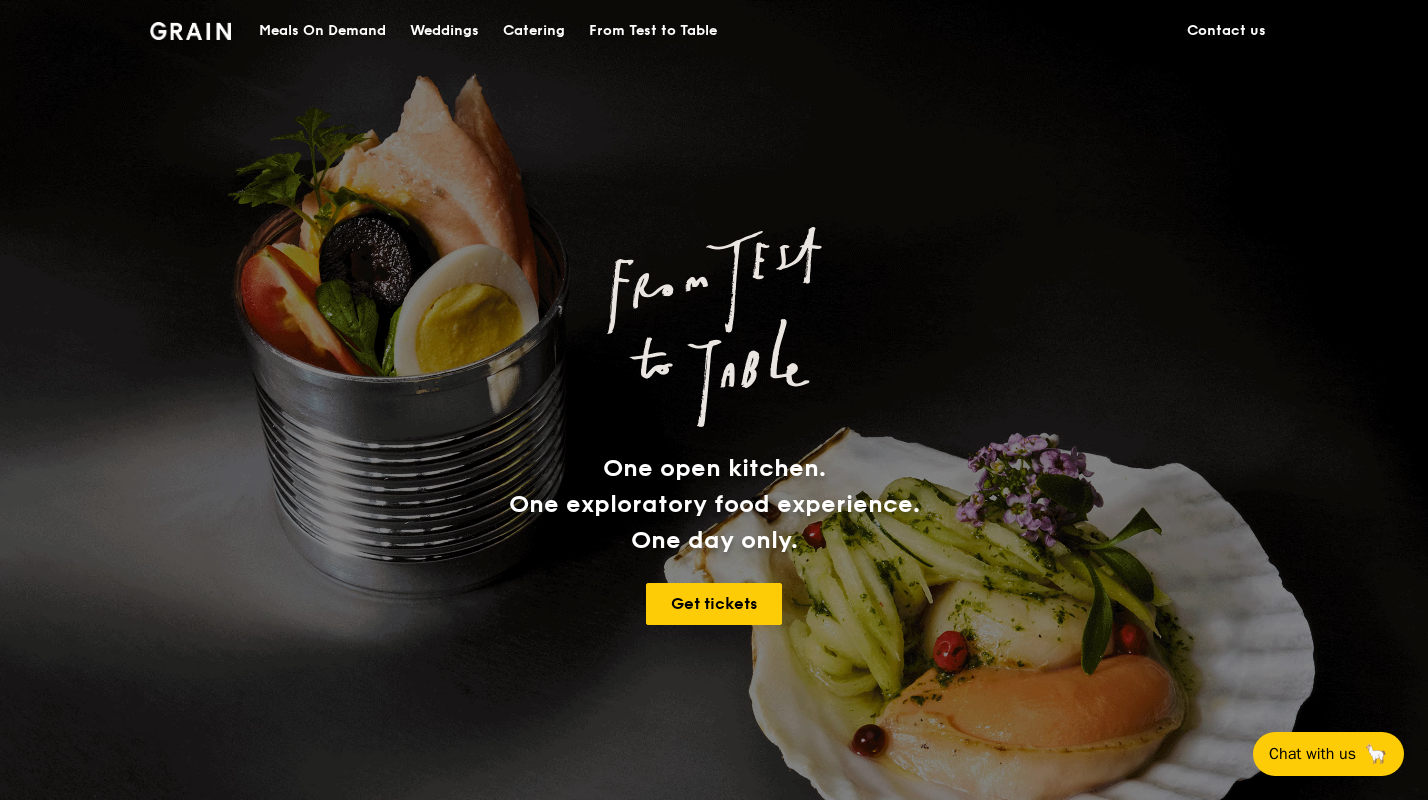 scroll, scrollTop: 0, scrollLeft: 0, axis: both 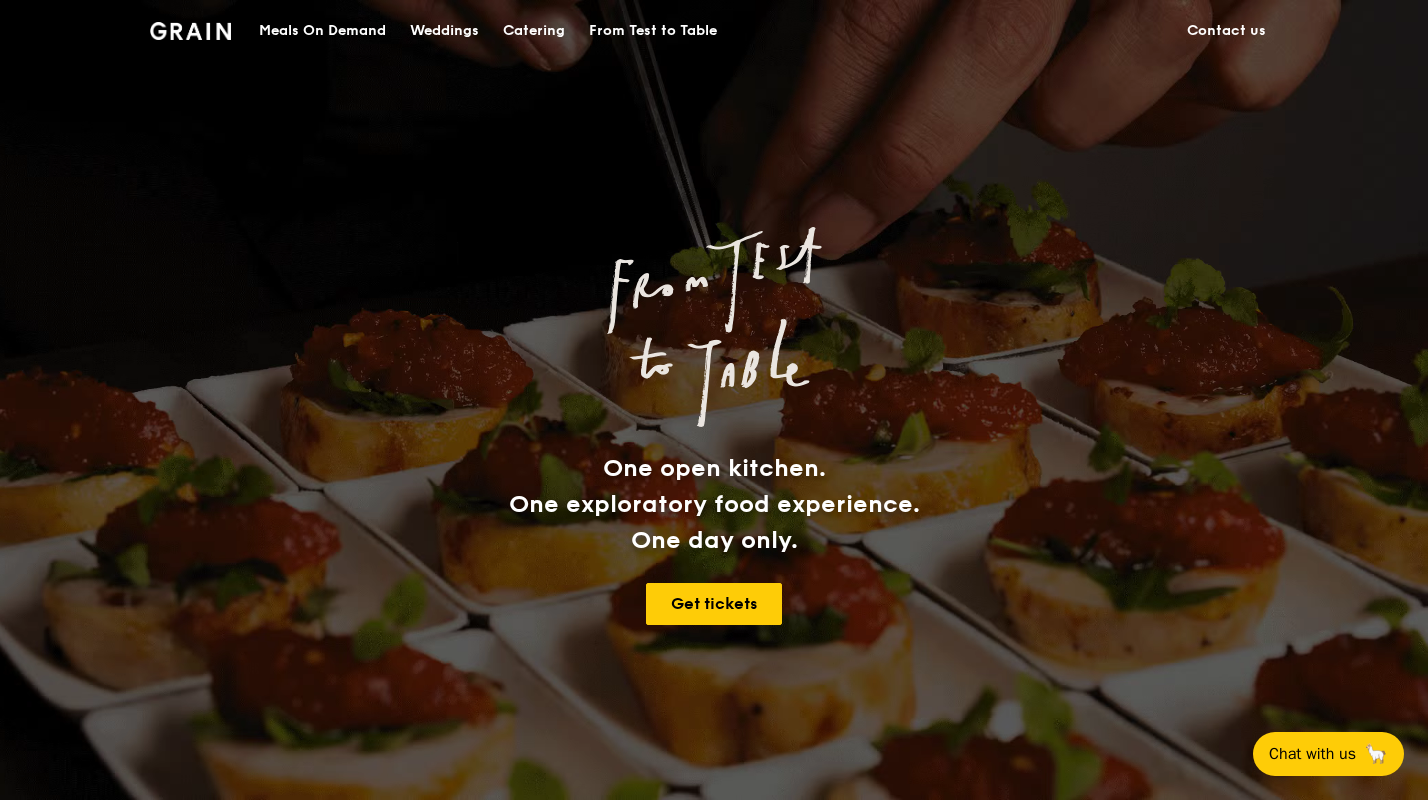 click on "Catering" at bounding box center [534, 31] 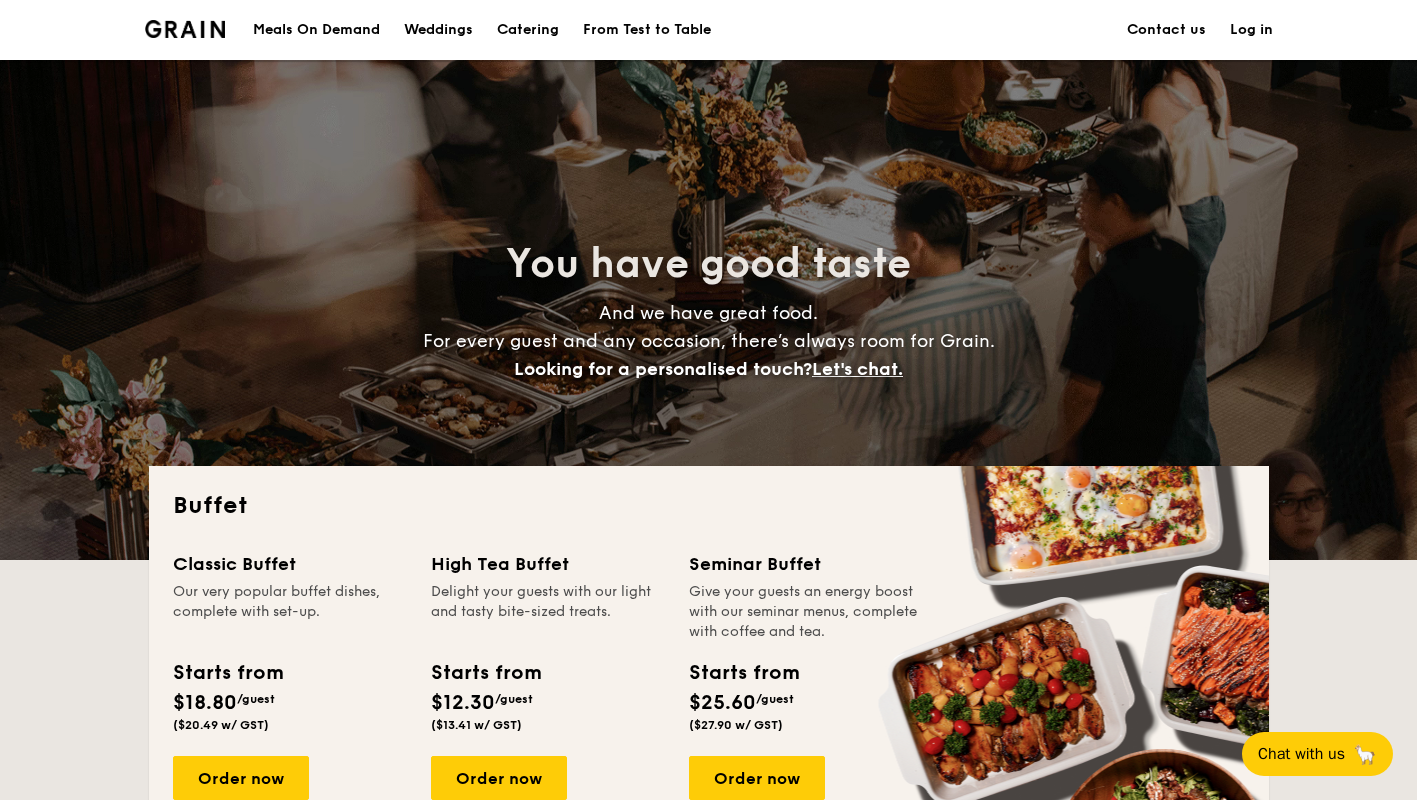 scroll, scrollTop: 0, scrollLeft: 0, axis: both 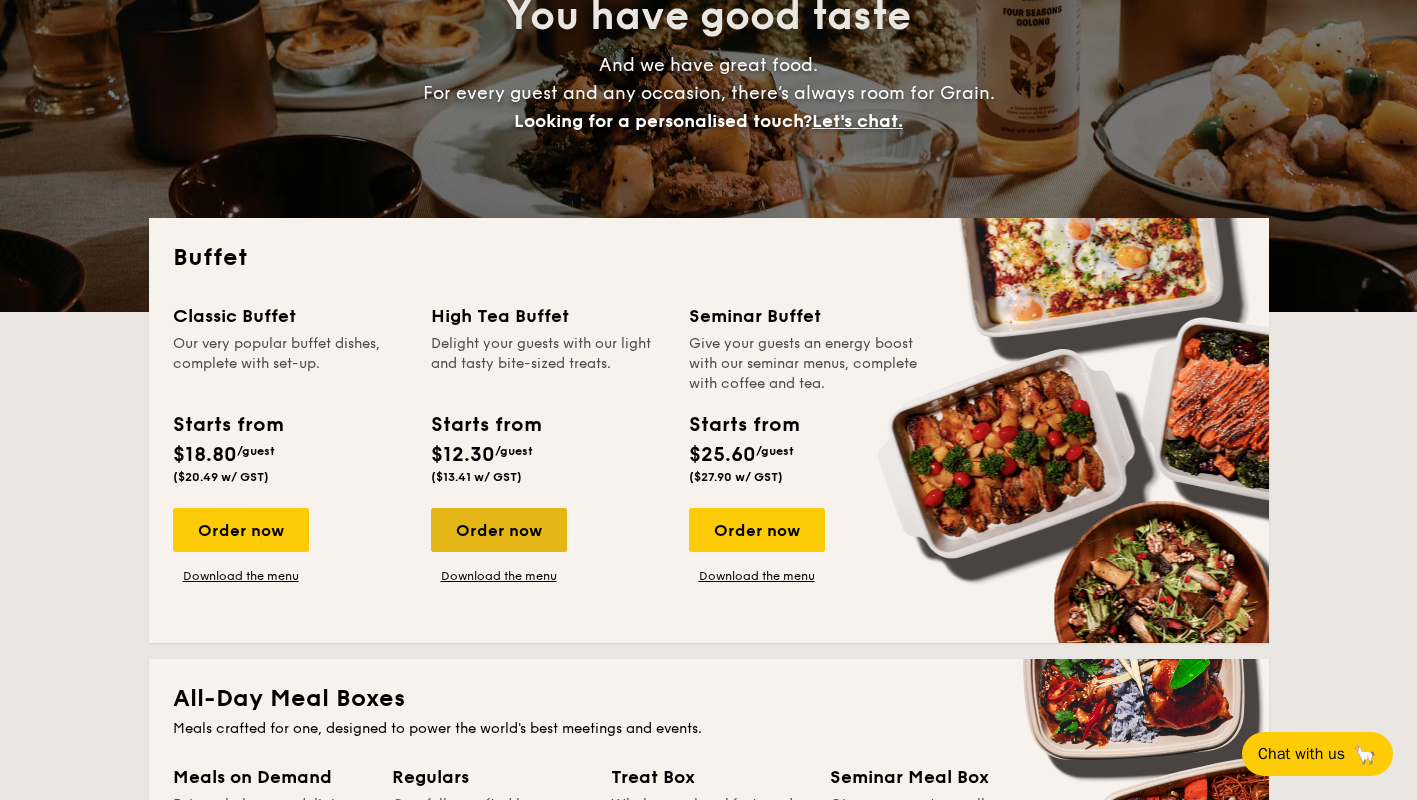 click on "Order now" at bounding box center (499, 530) 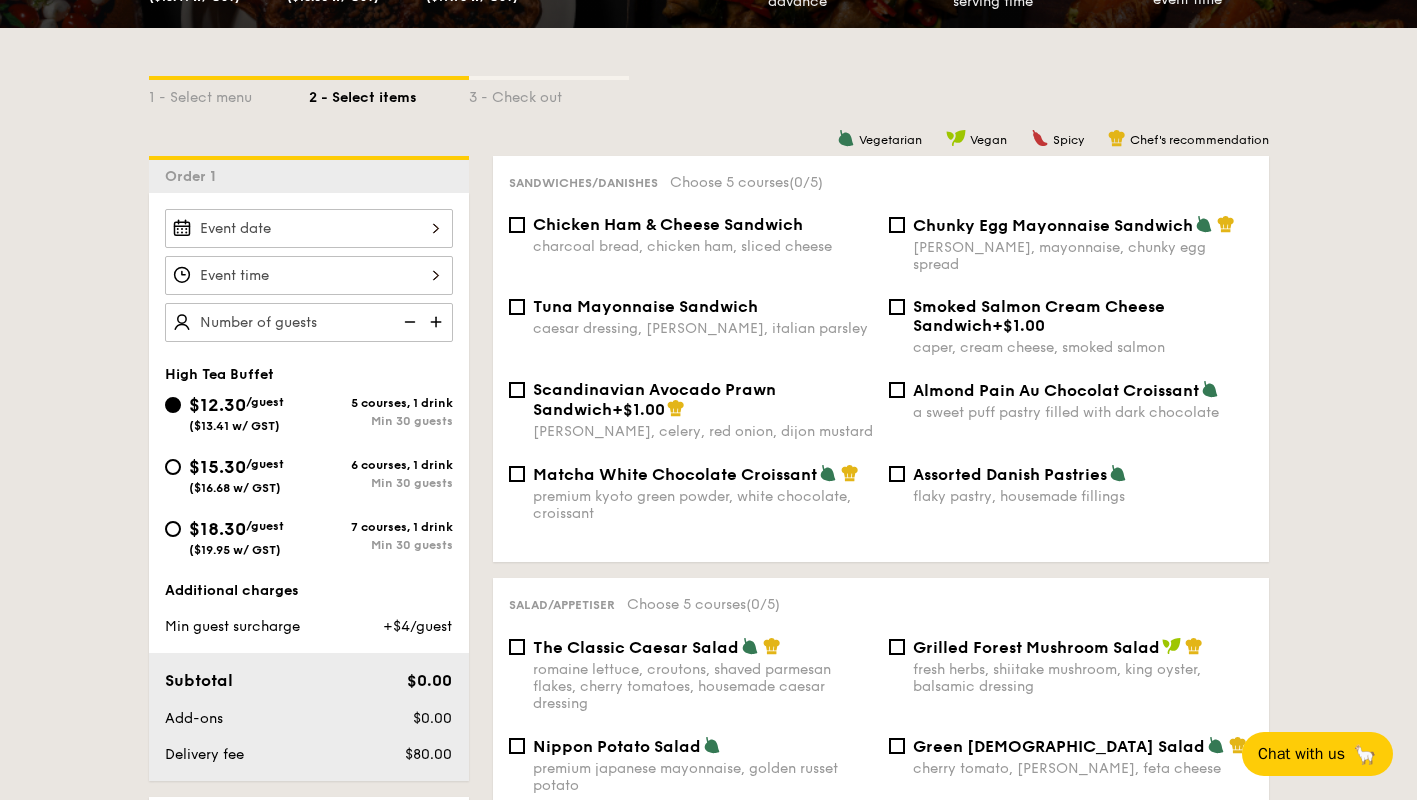 scroll, scrollTop: 413, scrollLeft: 0, axis: vertical 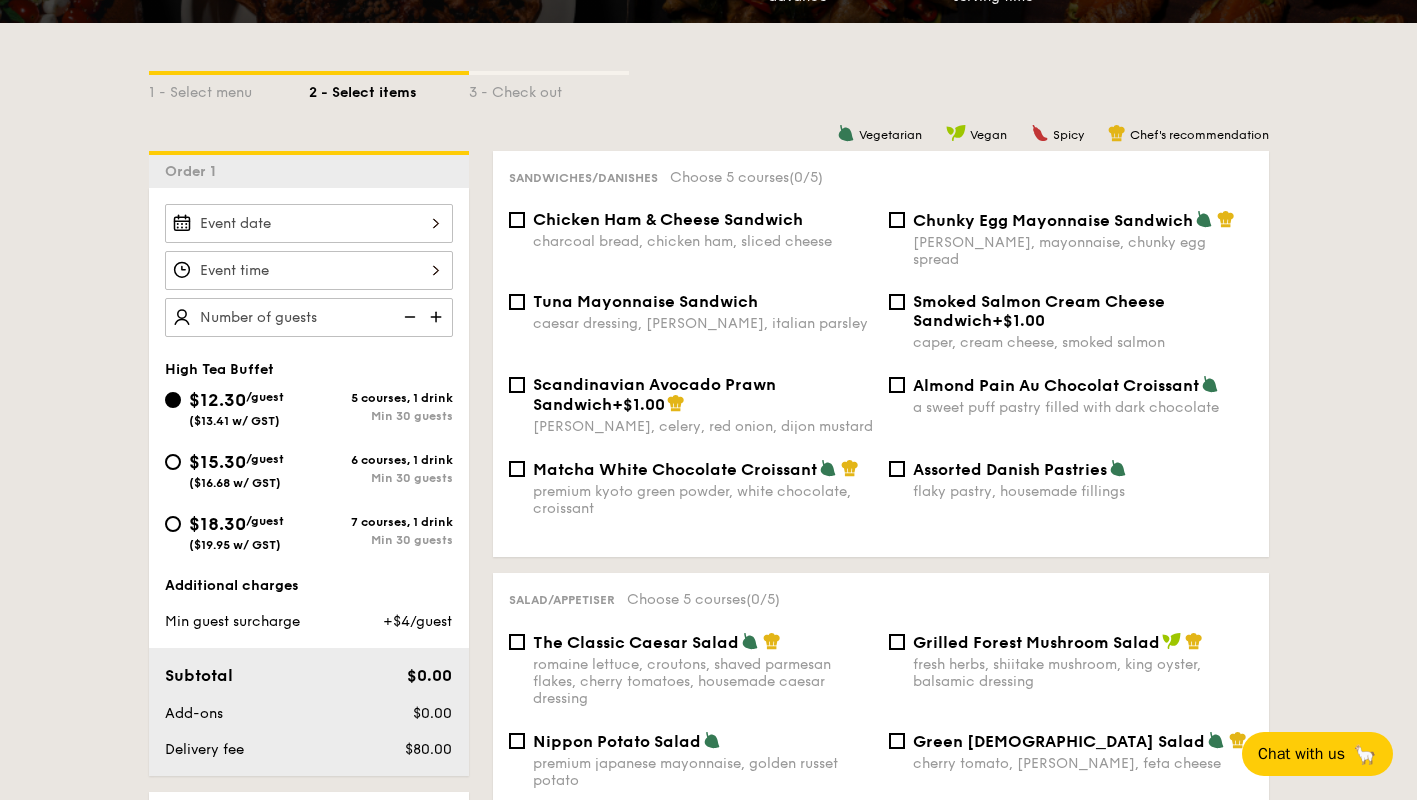 click on "$12.30
/guest
($13.41 w/ GST)" at bounding box center (309, 223) 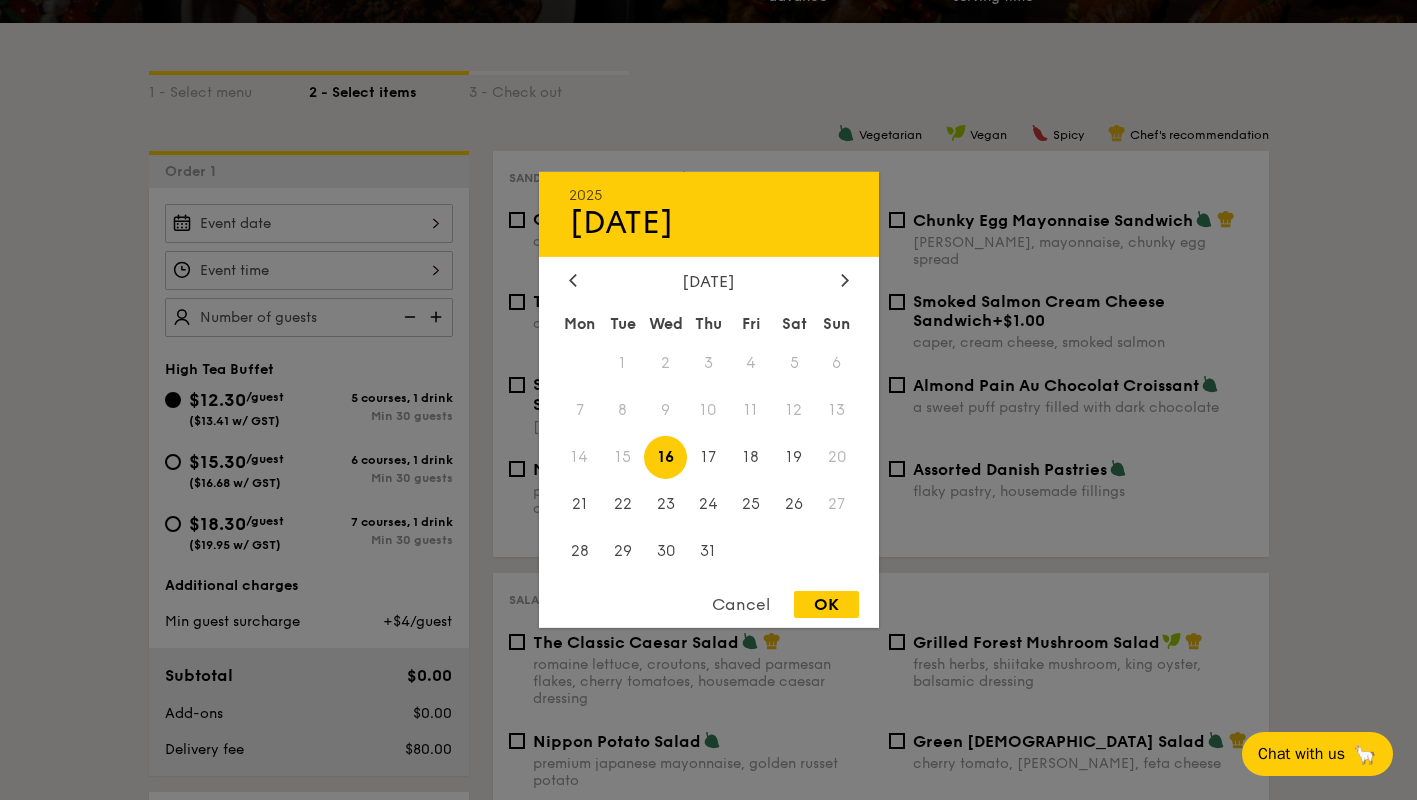click on "July 2025" at bounding box center (709, 281) 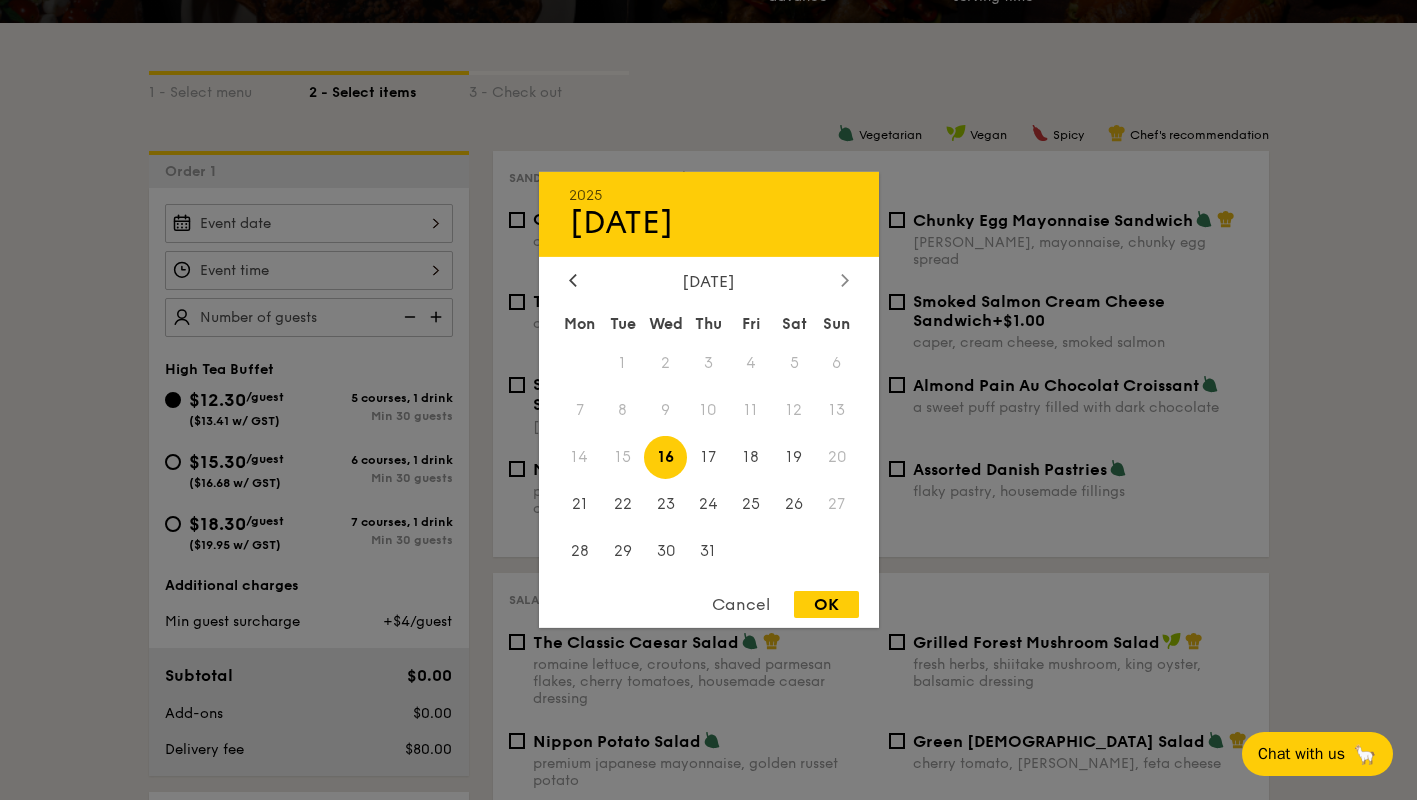 click at bounding box center (845, 281) 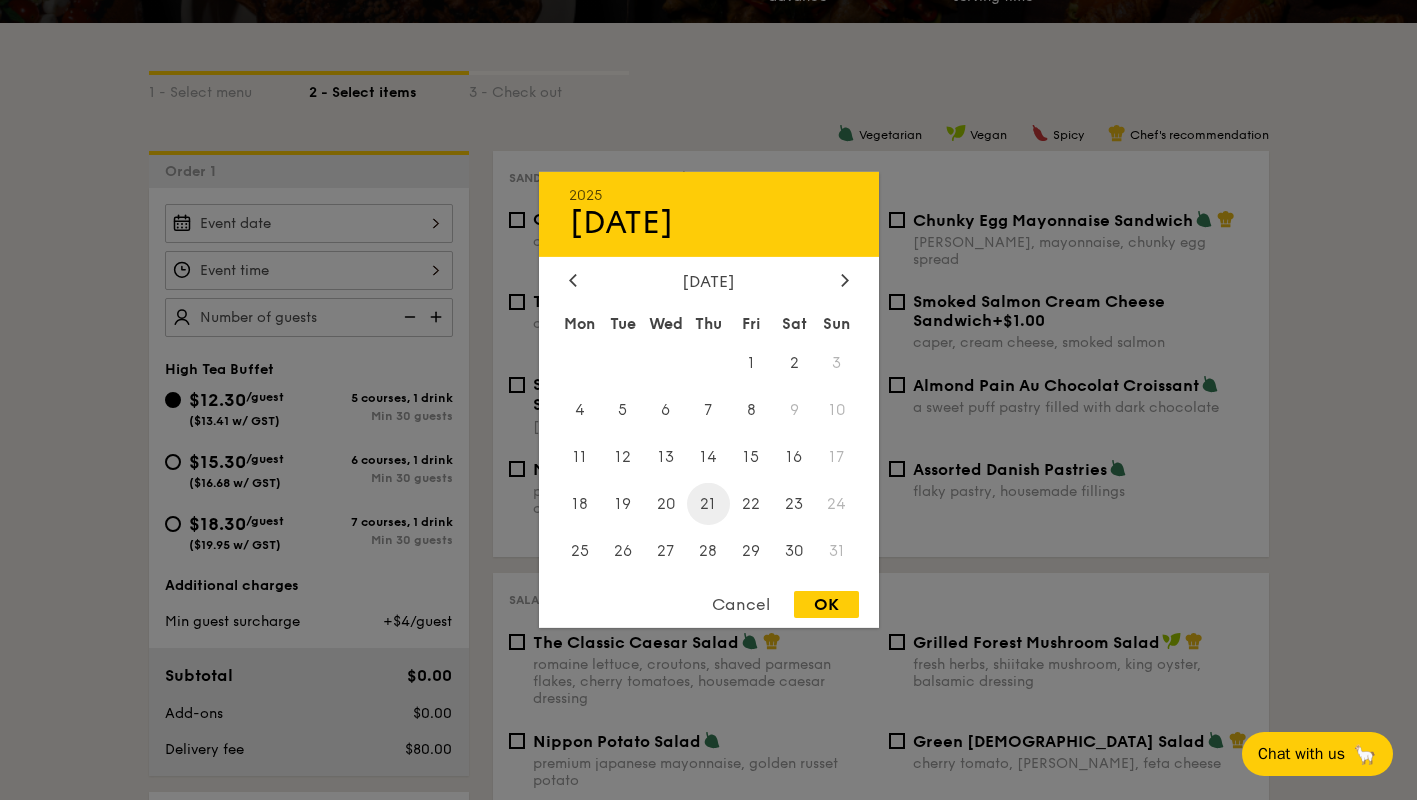 click on "21" at bounding box center (708, 503) 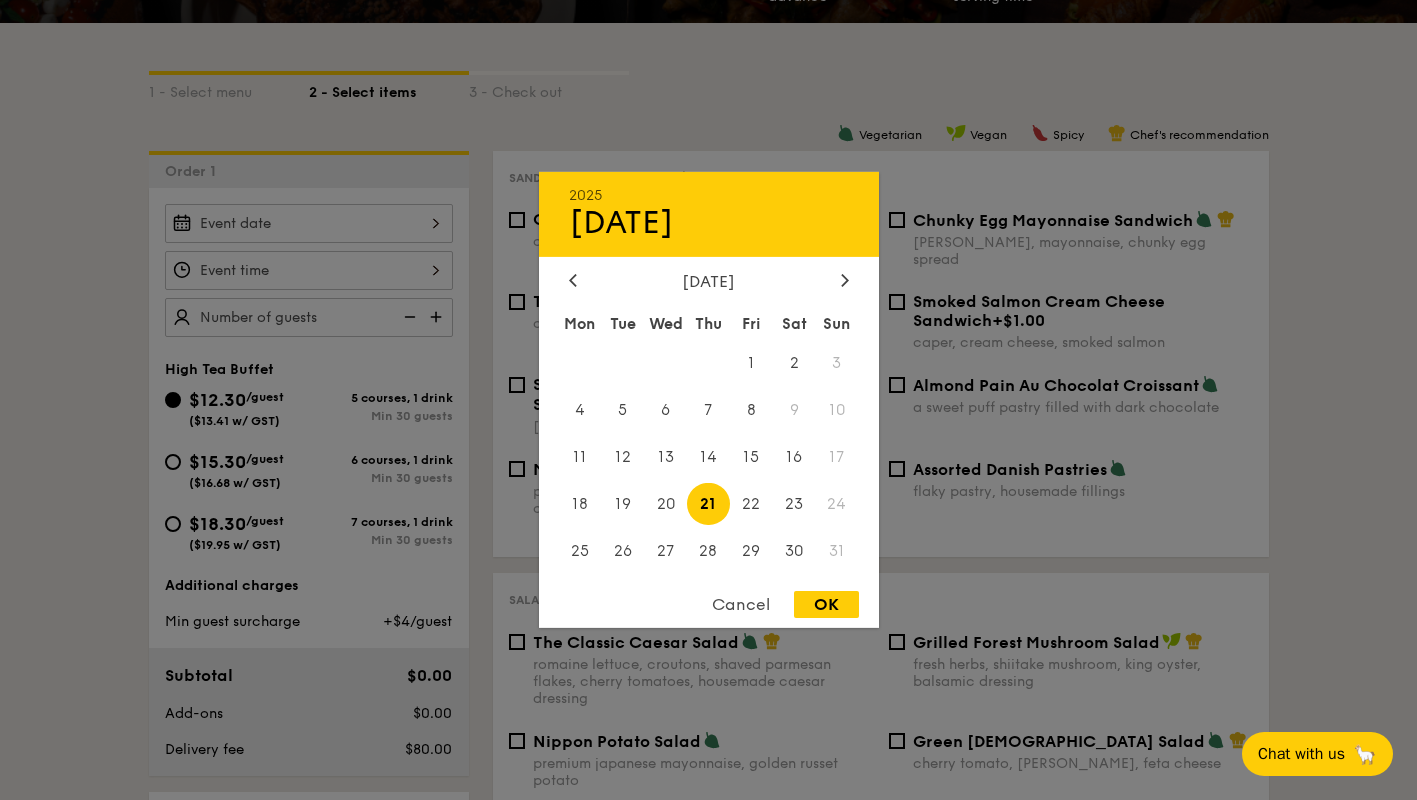 click on "OK" at bounding box center [826, 604] 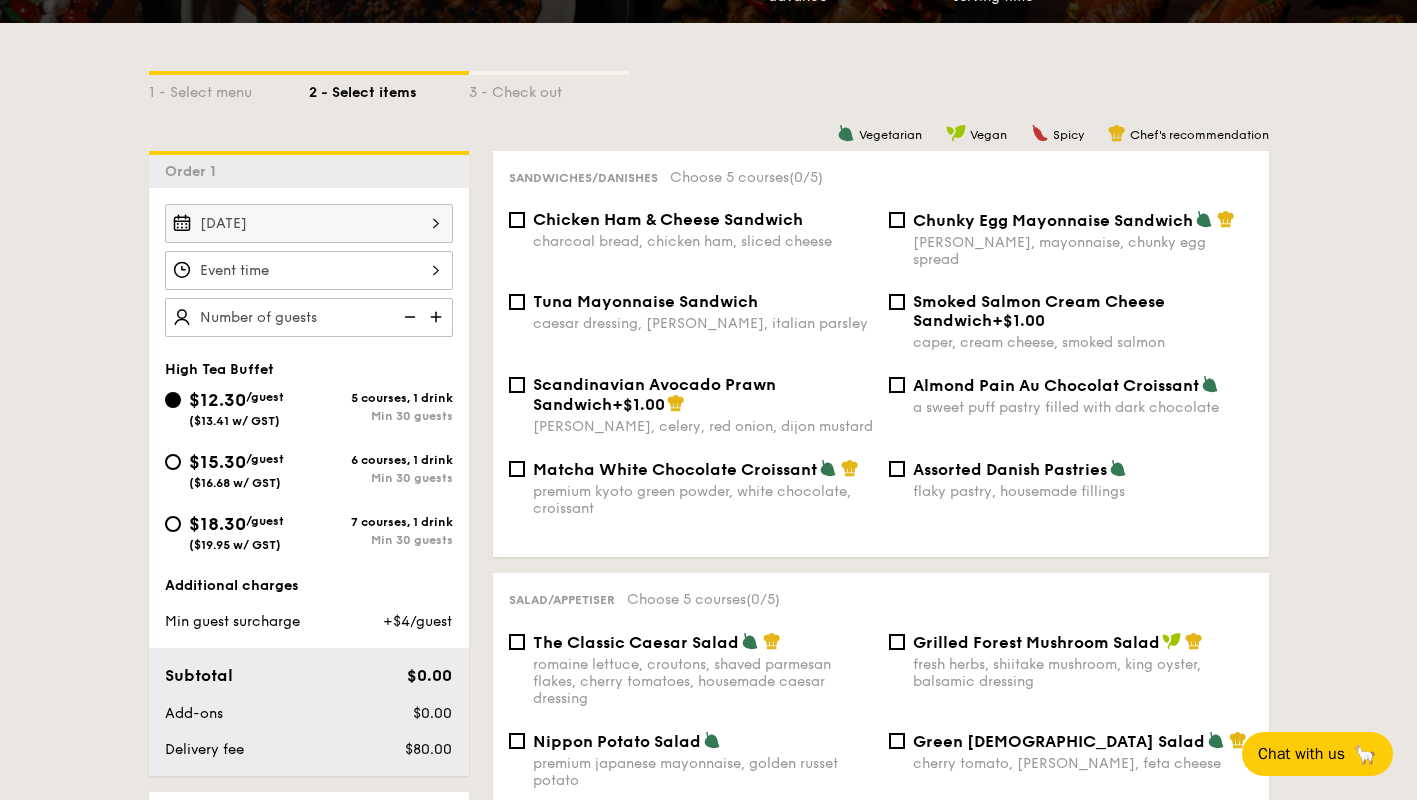 click on "$12.30
/guest
($13.41 w/ GST)" at bounding box center [309, 270] 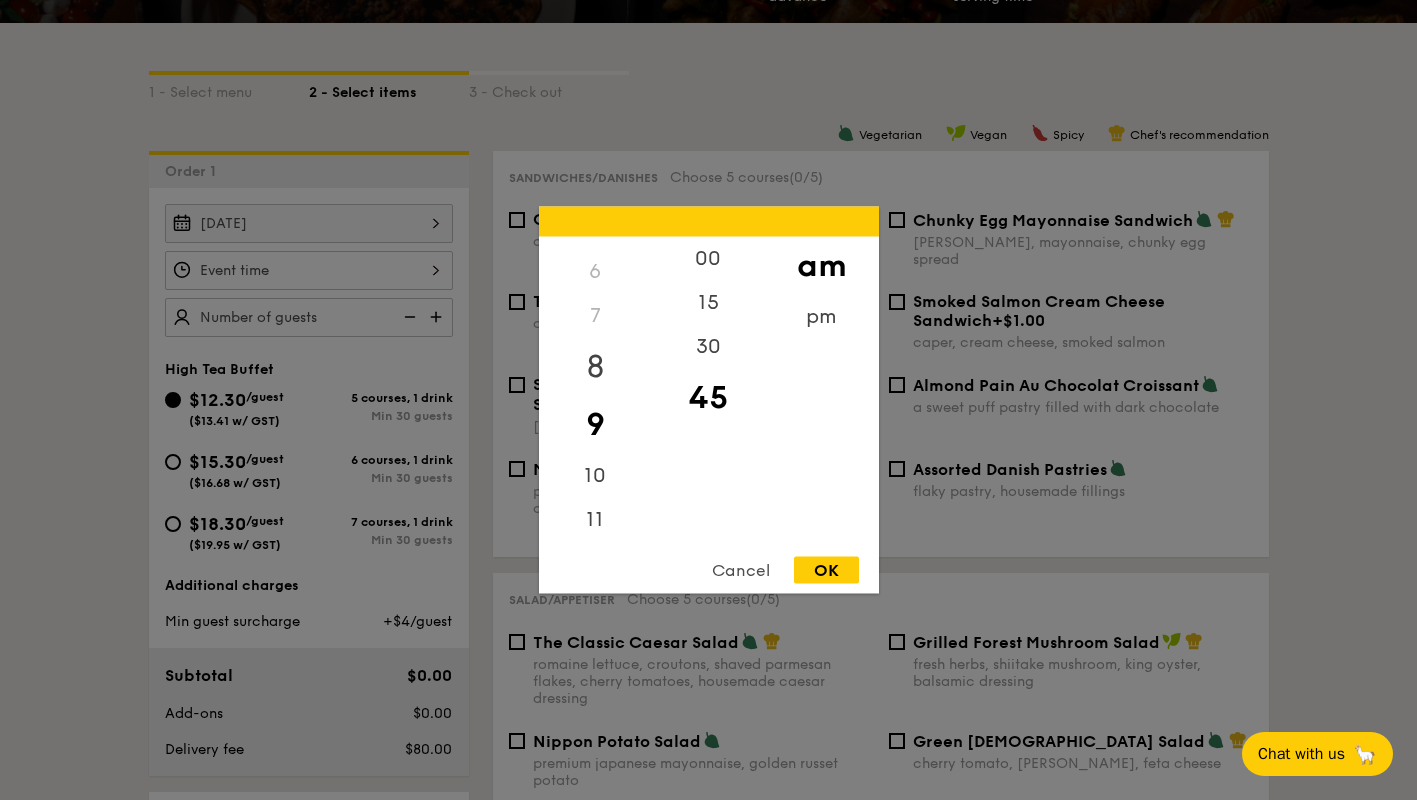 scroll, scrollTop: 240, scrollLeft: 0, axis: vertical 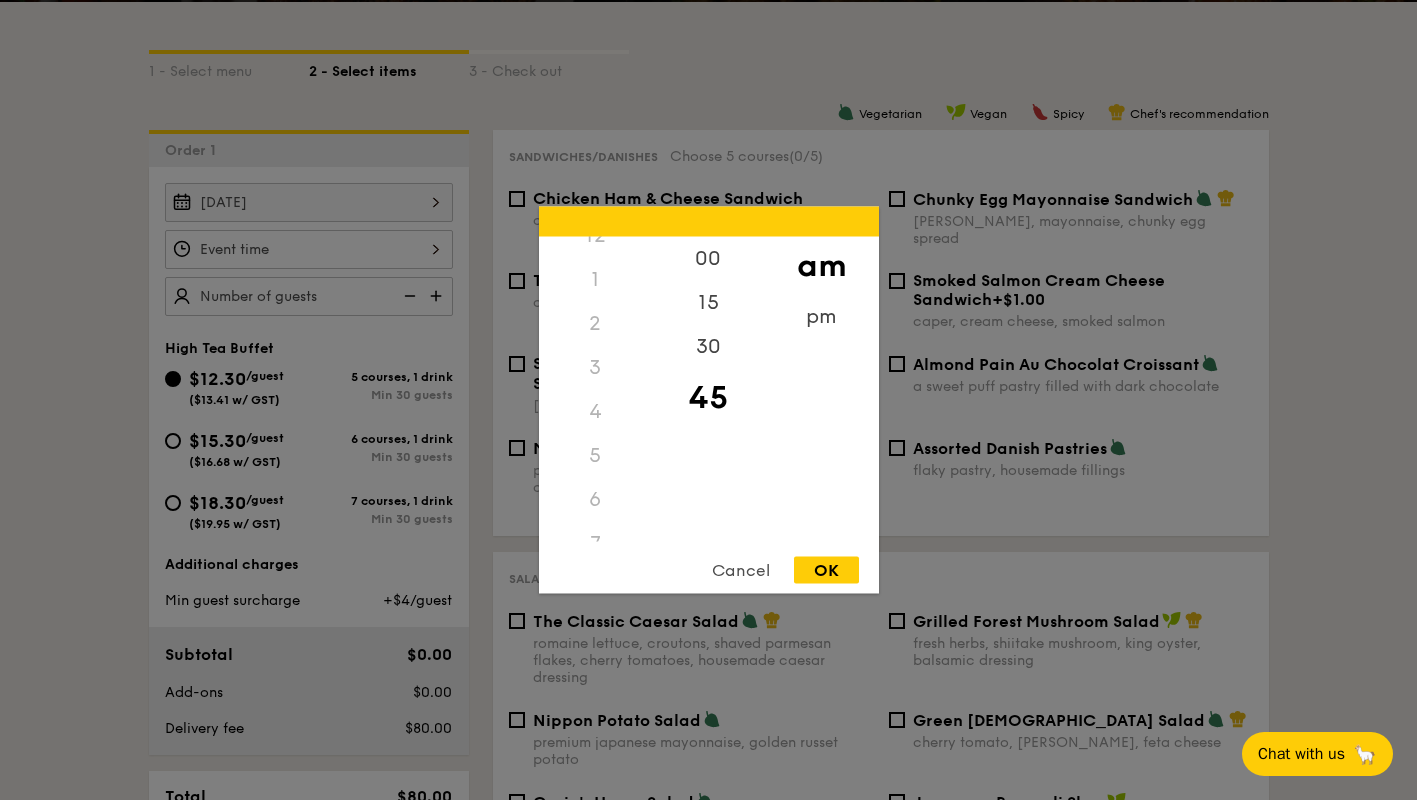 click on "3" at bounding box center (595, 368) 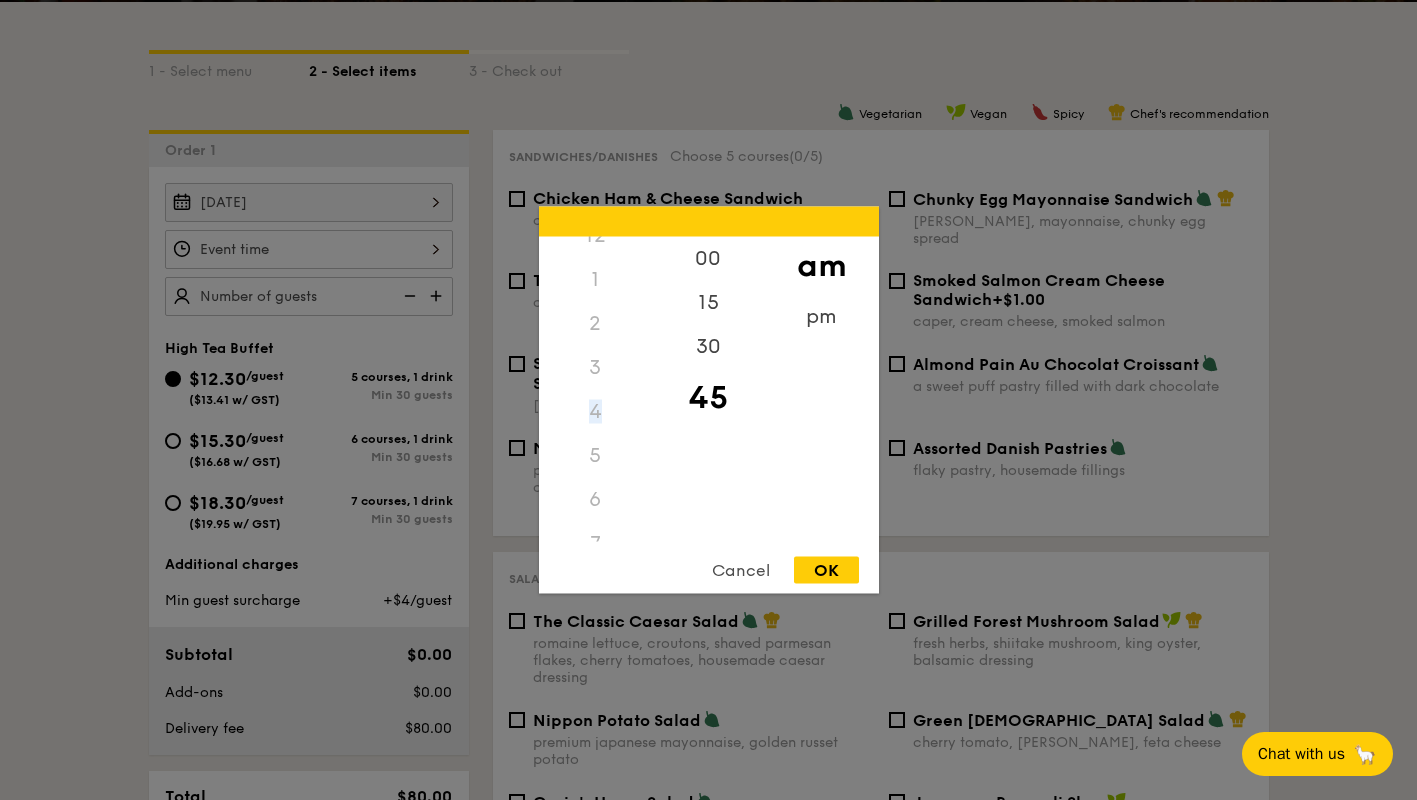 scroll, scrollTop: 0, scrollLeft: 0, axis: both 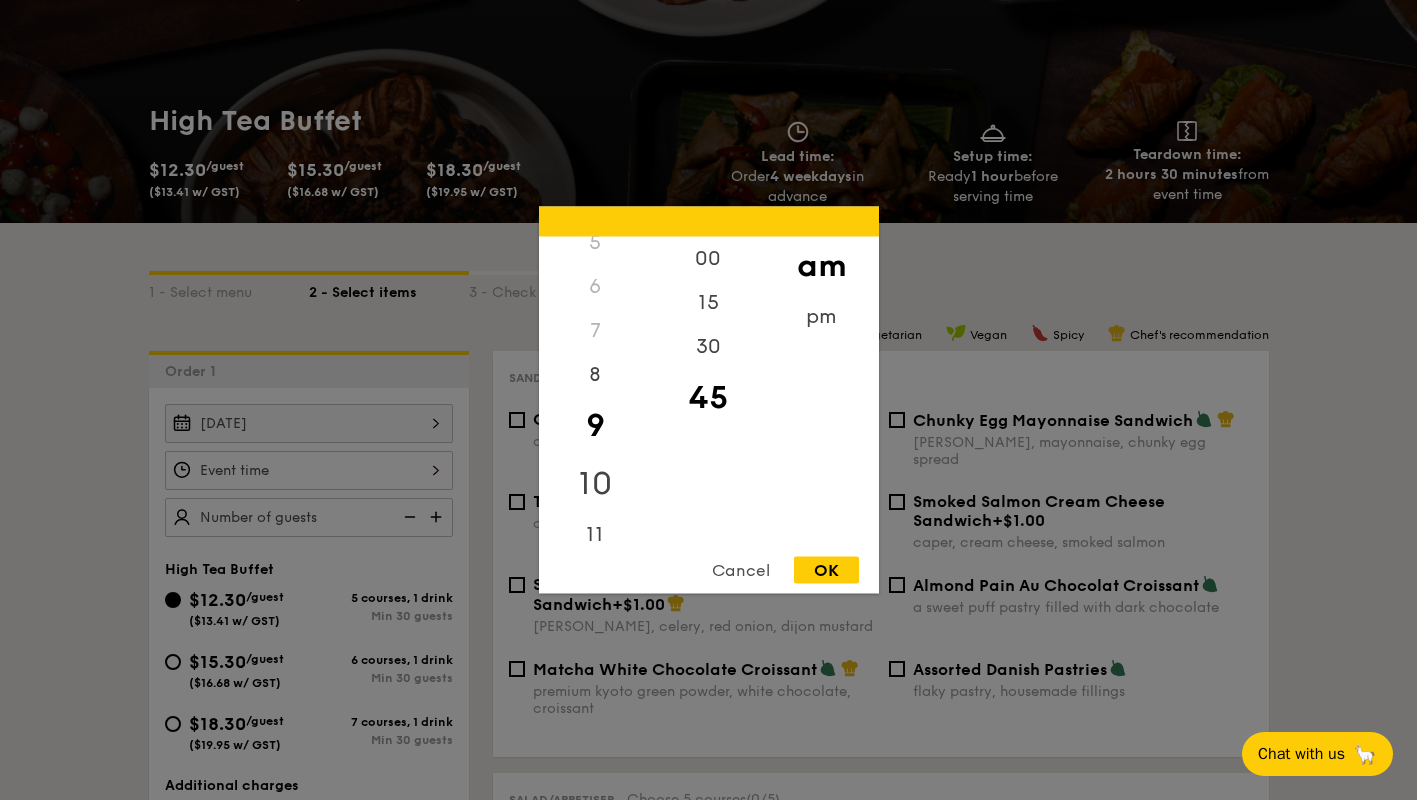 drag, startPoint x: 591, startPoint y: 407, endPoint x: 609, endPoint y: 457, distance: 53.14132 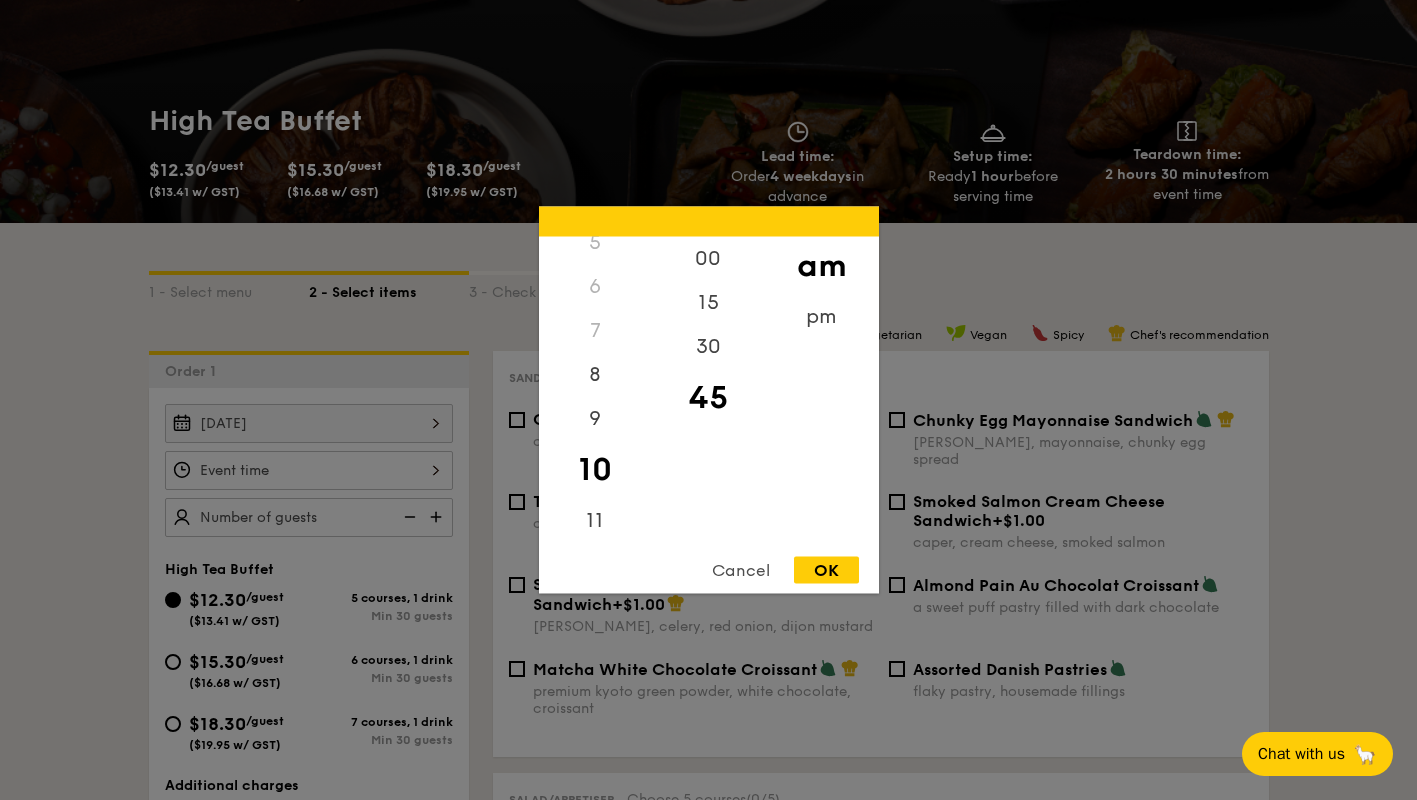 scroll, scrollTop: 173, scrollLeft: 0, axis: vertical 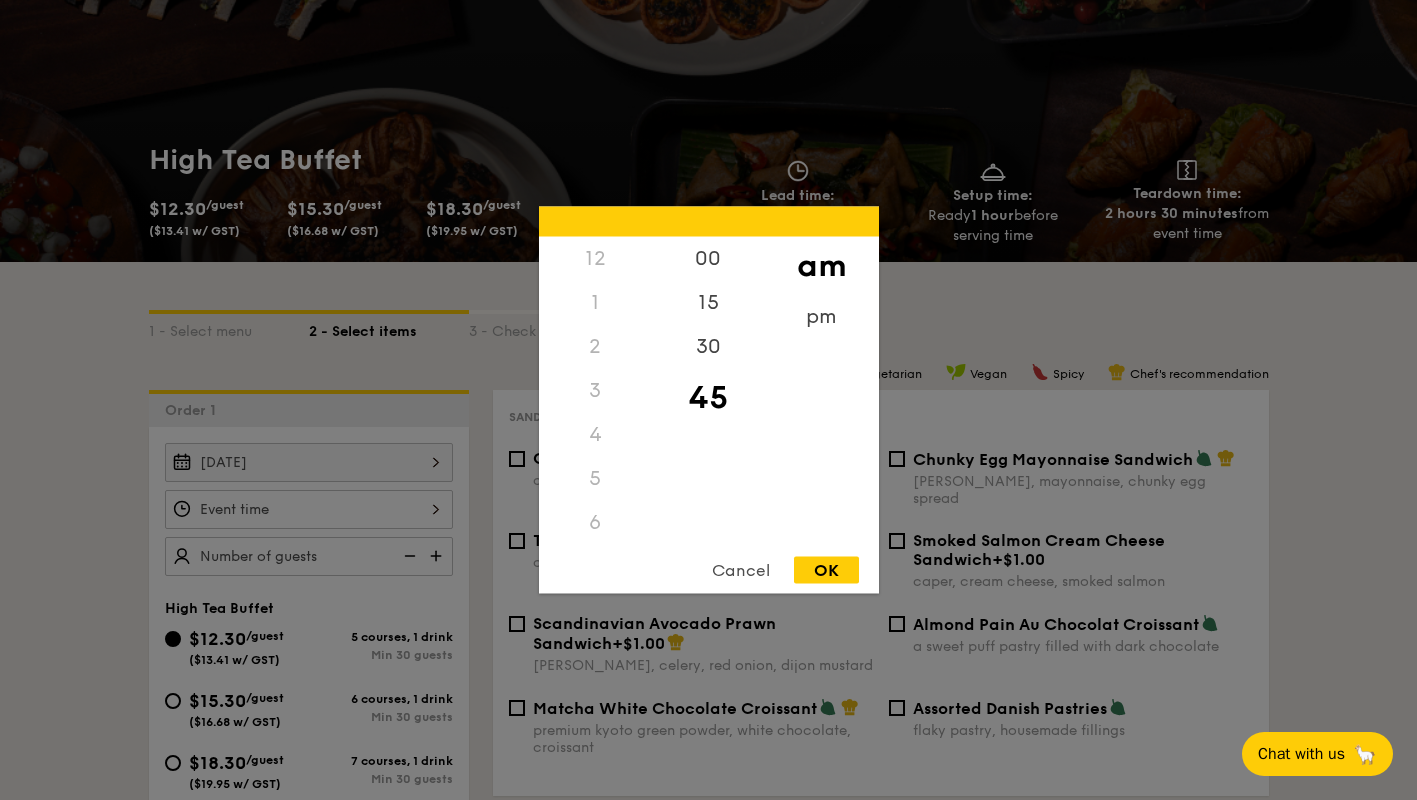 click on "3" at bounding box center (595, 391) 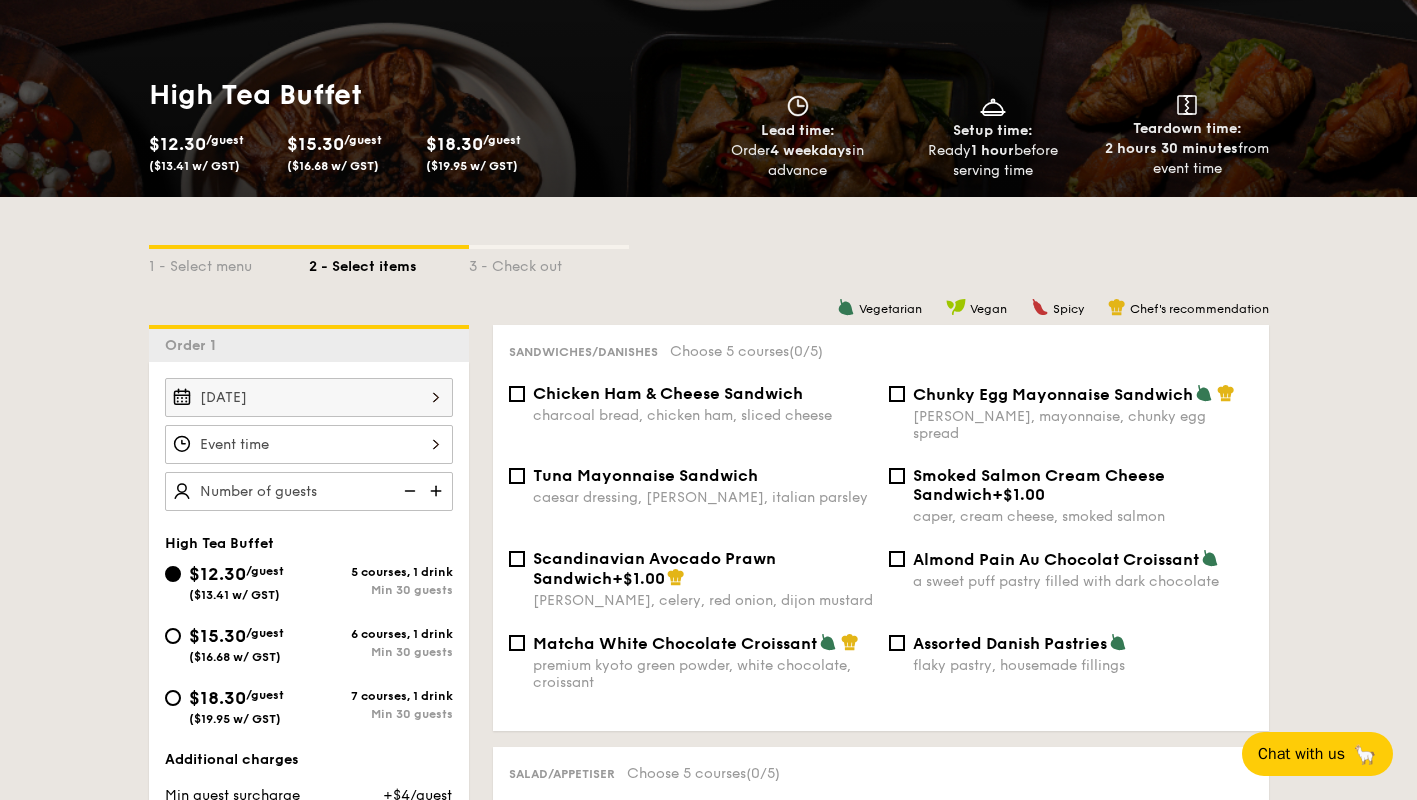 scroll, scrollTop: 238, scrollLeft: 0, axis: vertical 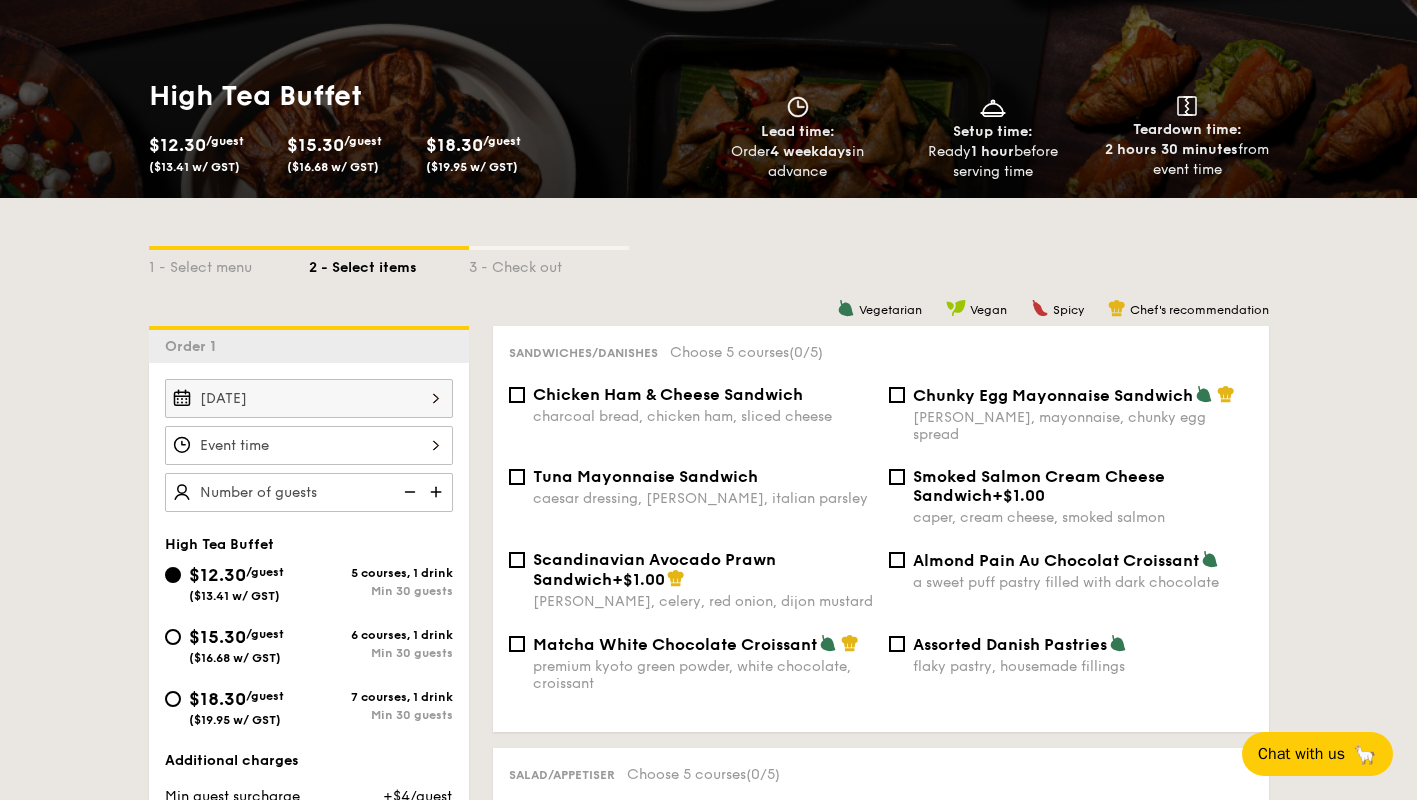 click on "Cancel" at bounding box center (741, 570) 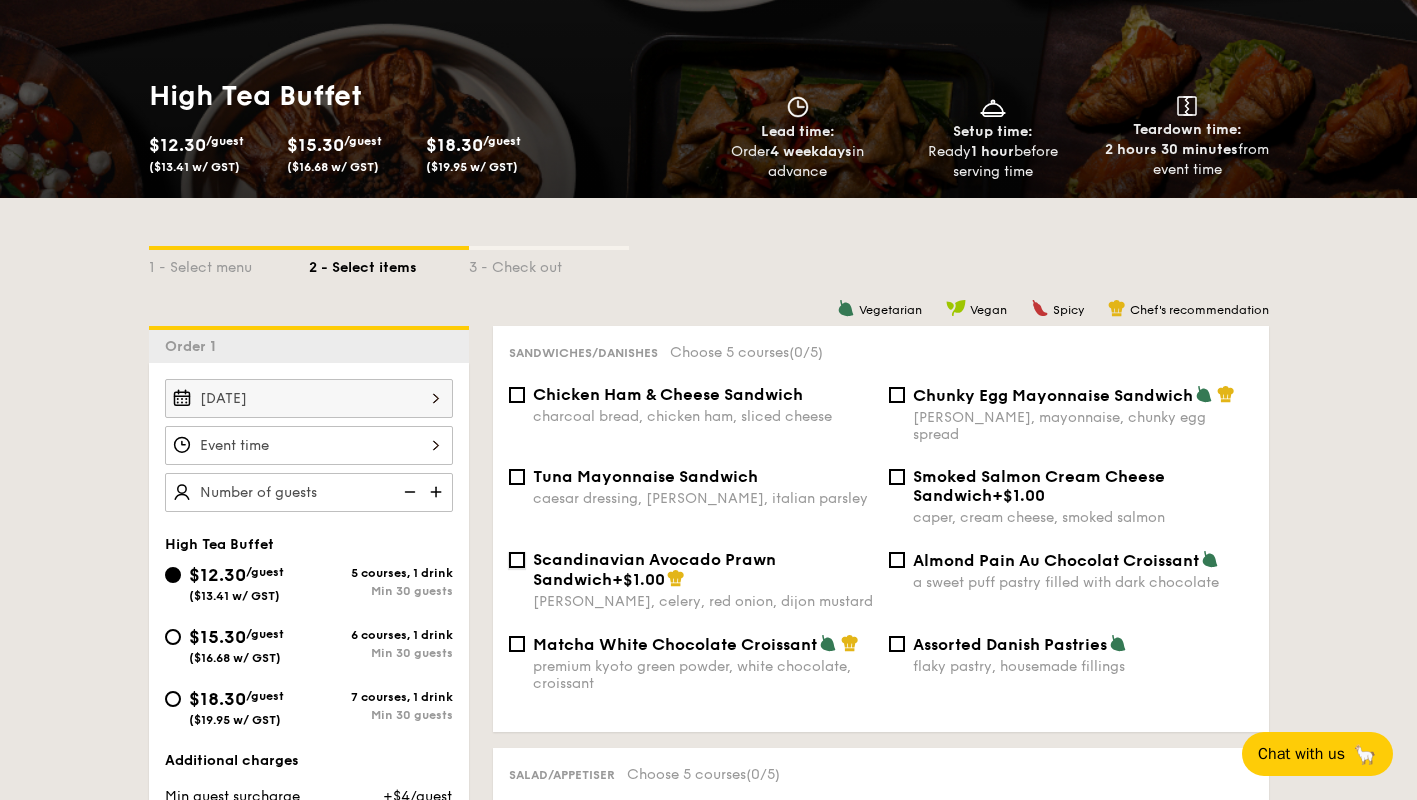click on "Scandinavian Avocado Prawn Sandwich
+$1.00
dill, celery, red onion, dijon mustard" at bounding box center (517, 560) 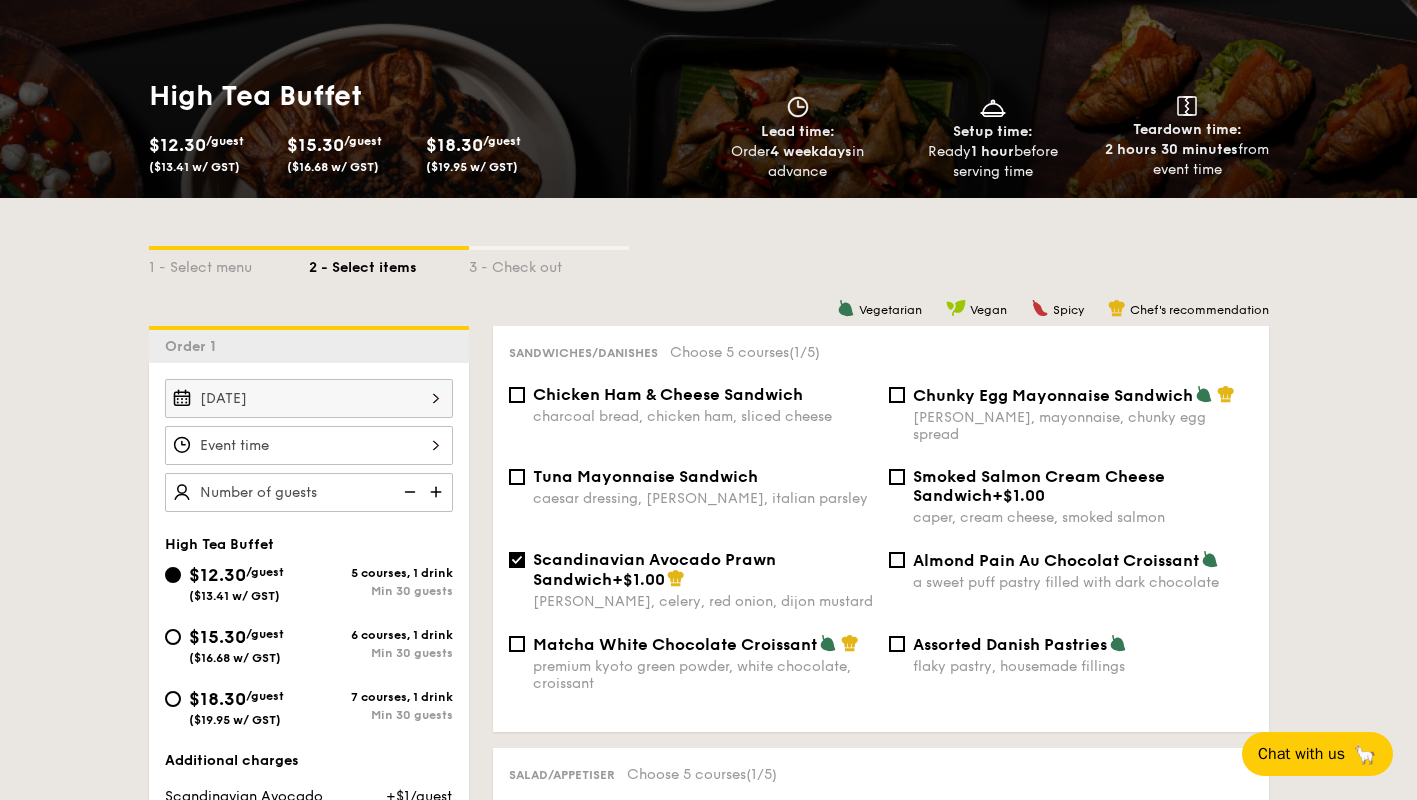 click on "Scandinavian Avocado Prawn Sandwich
+$1.00" at bounding box center (703, 569) 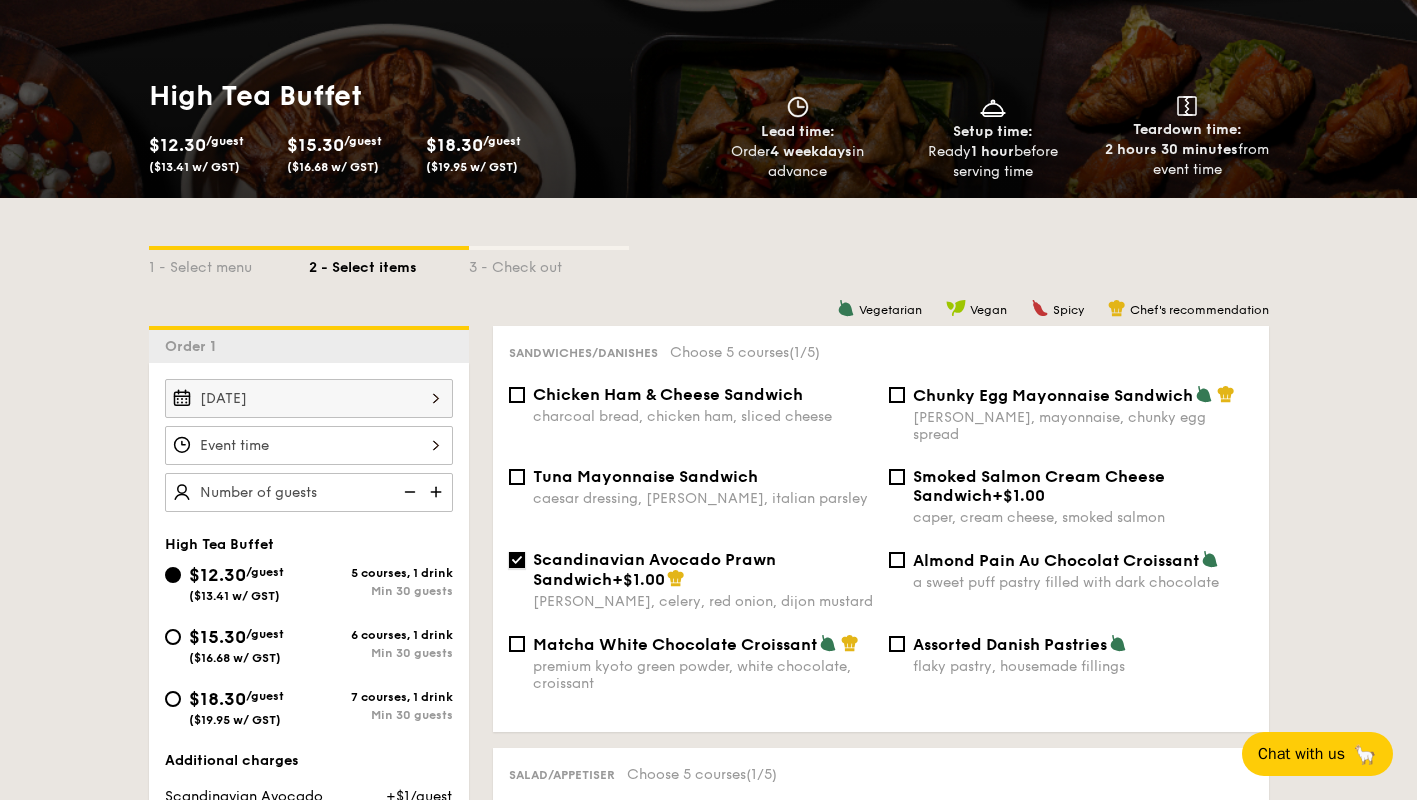 click on "Scandinavian Avocado Prawn Sandwich
+$1.00
dill, celery, red onion, dijon mustard" at bounding box center [517, 560] 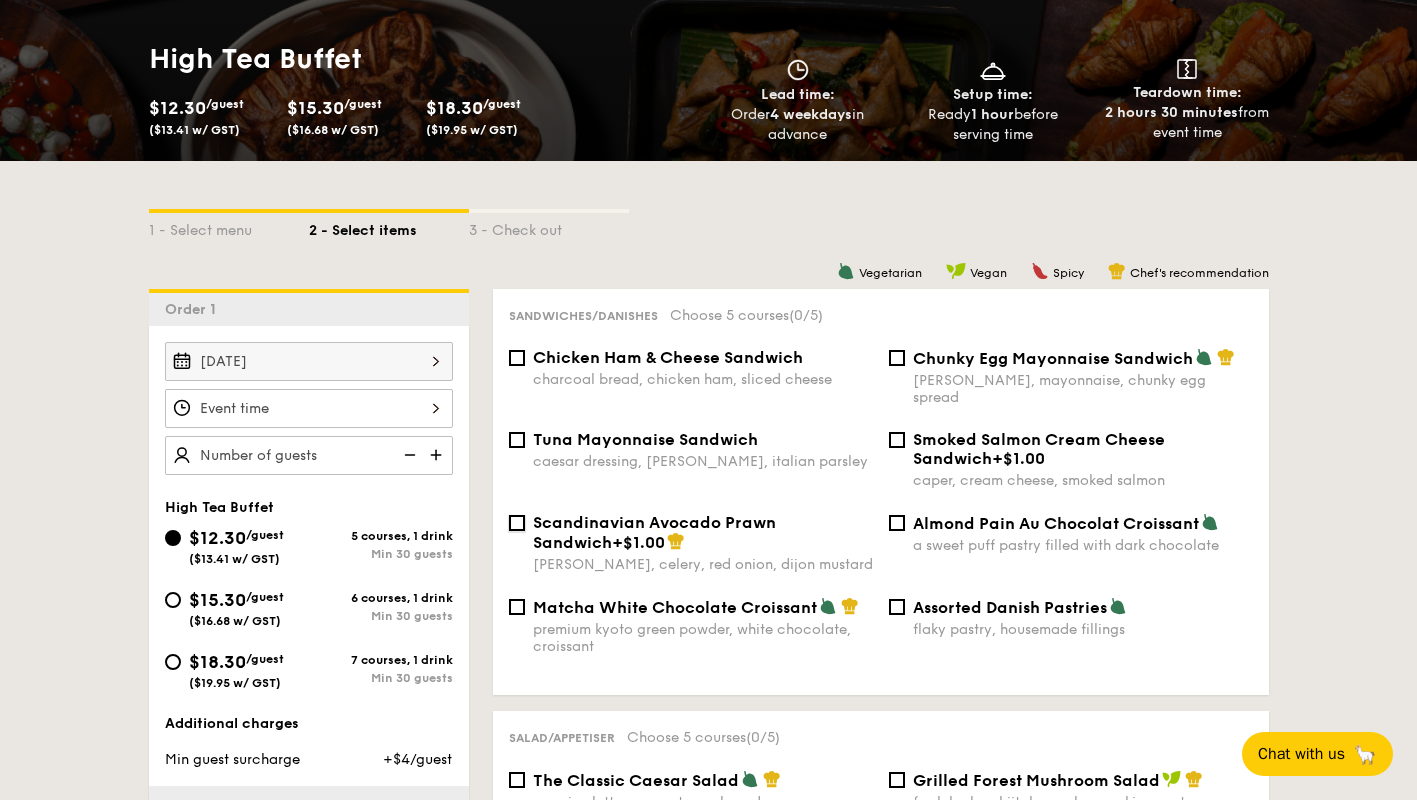 scroll, scrollTop: 363, scrollLeft: 0, axis: vertical 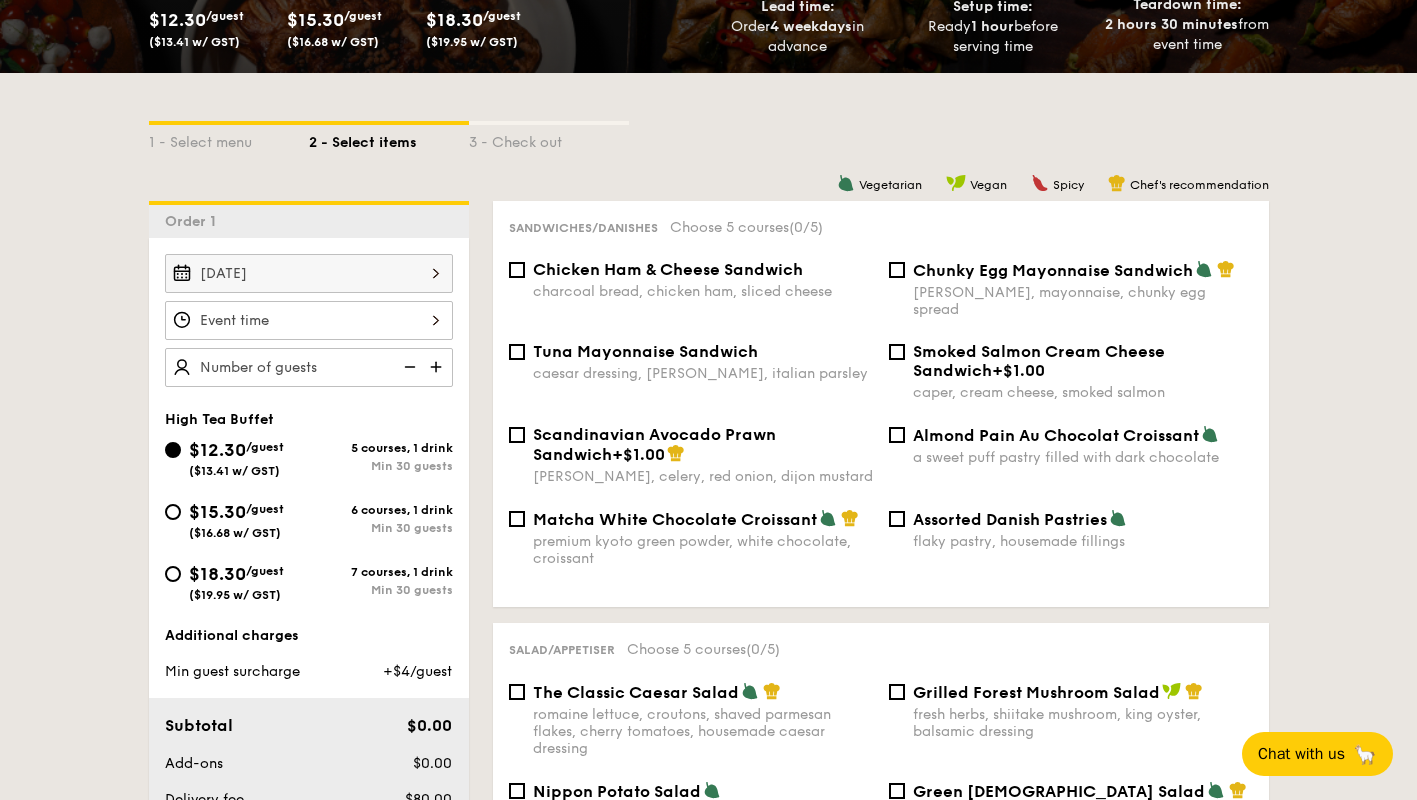 click on "Chunky Egg Mayonnaise Sandwich dijon mustard, mayonnaise, chunky egg spread" at bounding box center (1071, 289) 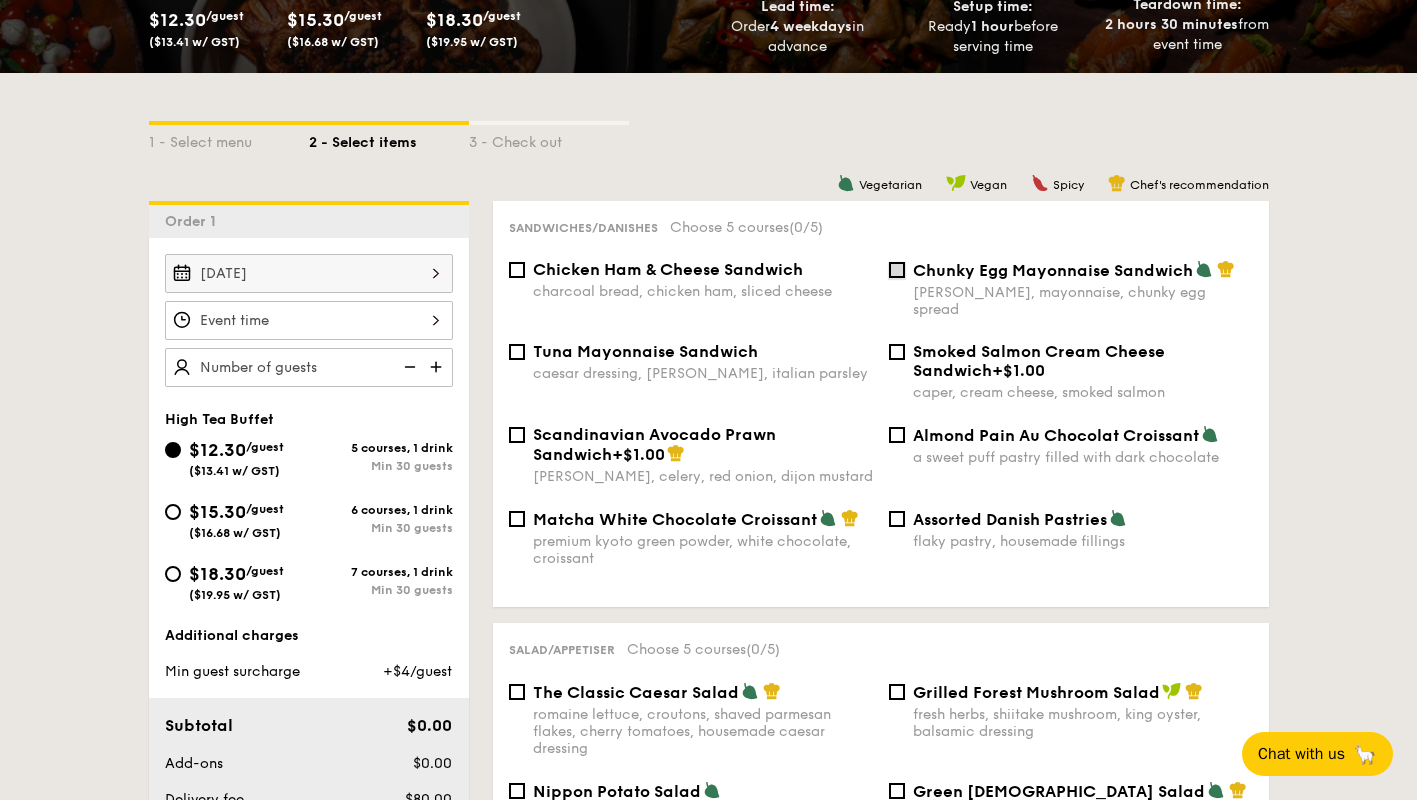 click on "Chunky Egg Mayonnaise Sandwich dijon mustard, mayonnaise, chunky egg spread" at bounding box center [897, 270] 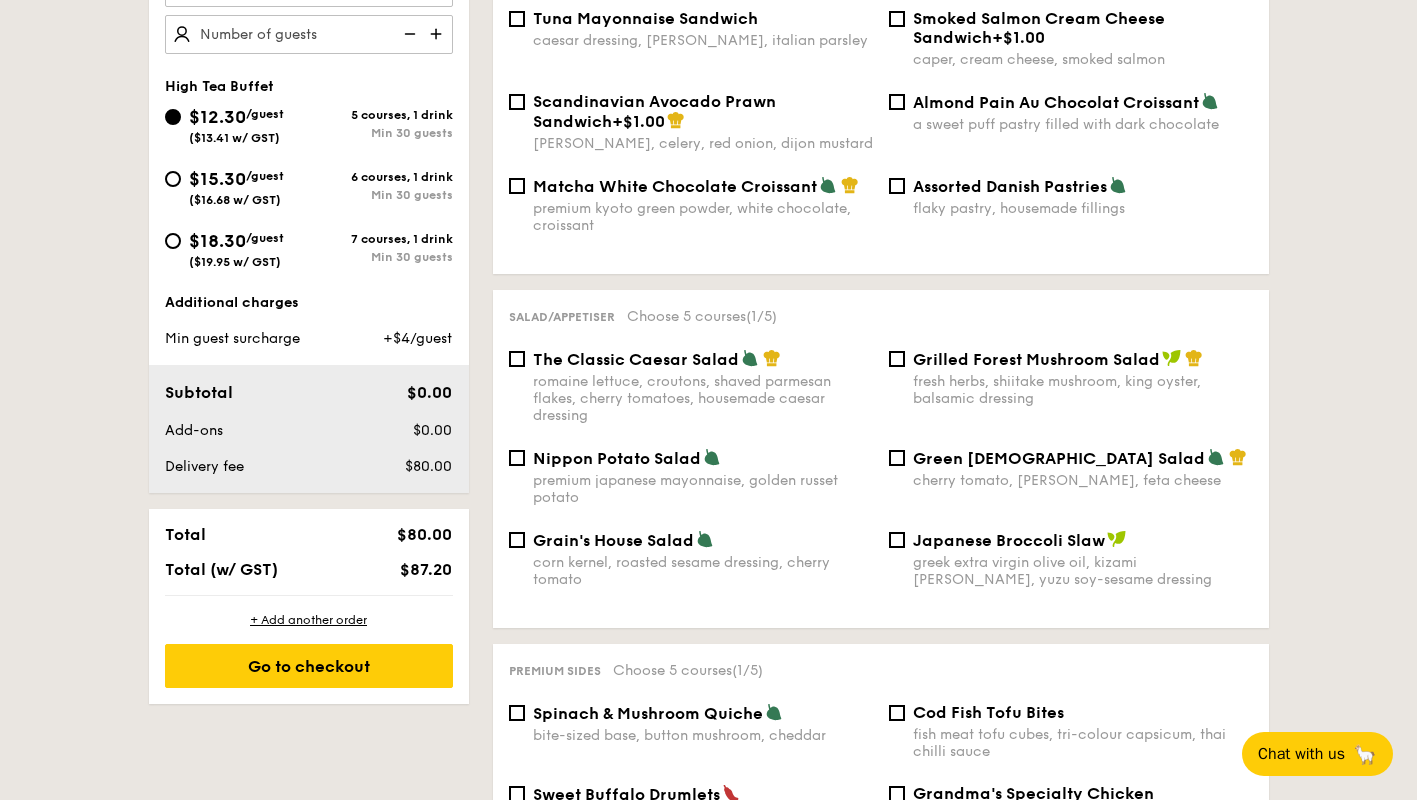 scroll, scrollTop: 700, scrollLeft: 0, axis: vertical 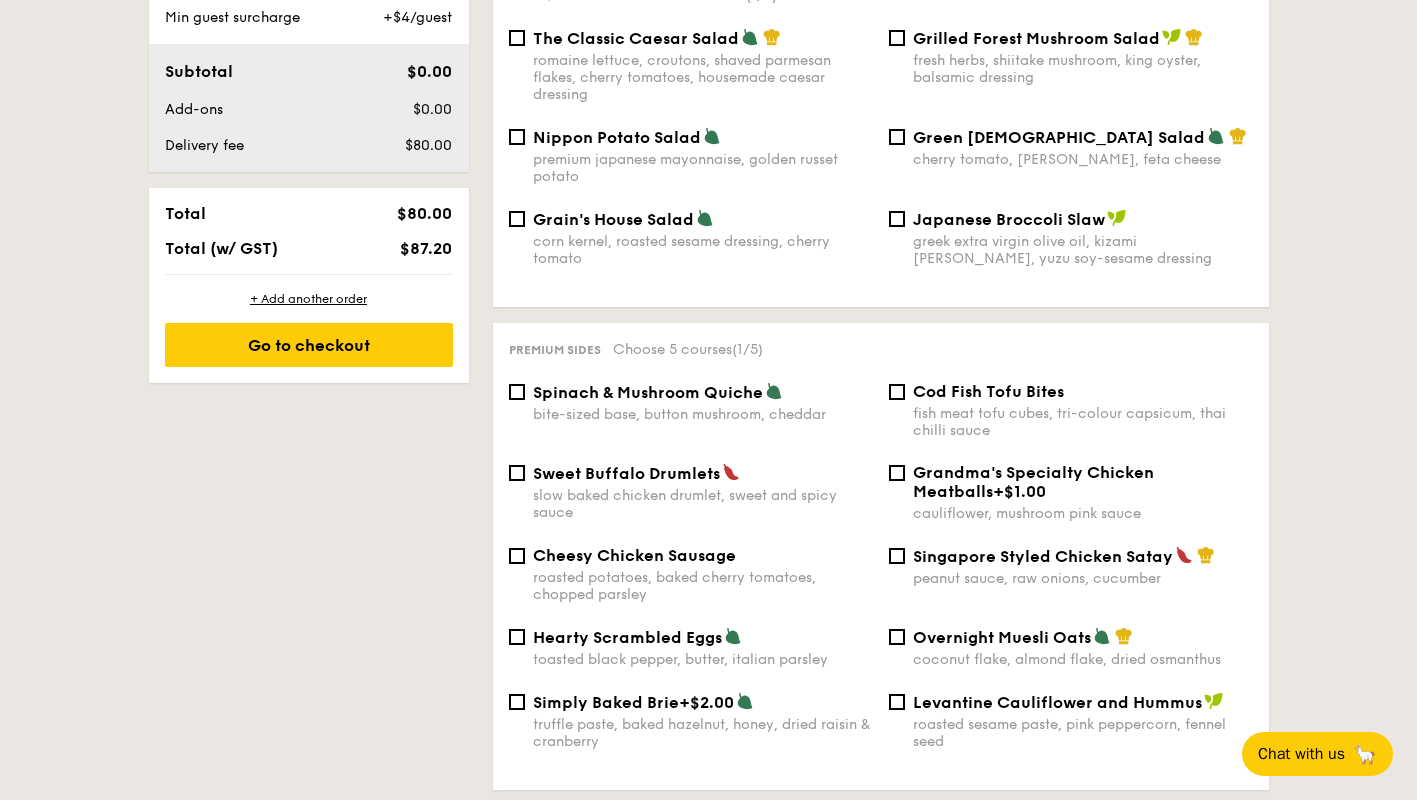 click on "Hearty Scrambled Eggs toasted black pepper, butter, italian parsley" at bounding box center (691, 647) 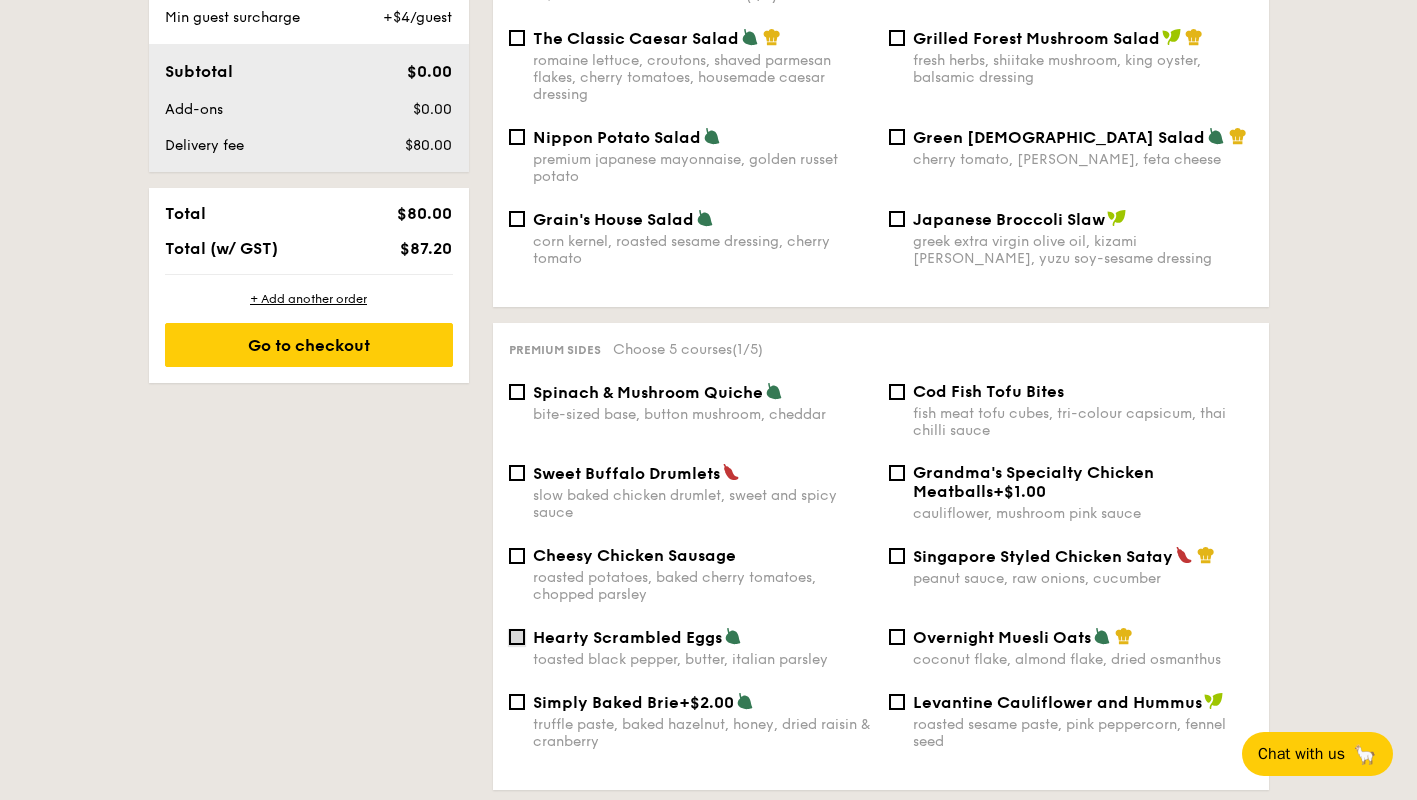 click on "Hearty Scrambled Eggs toasted black pepper, butter, italian parsley" at bounding box center (517, 637) 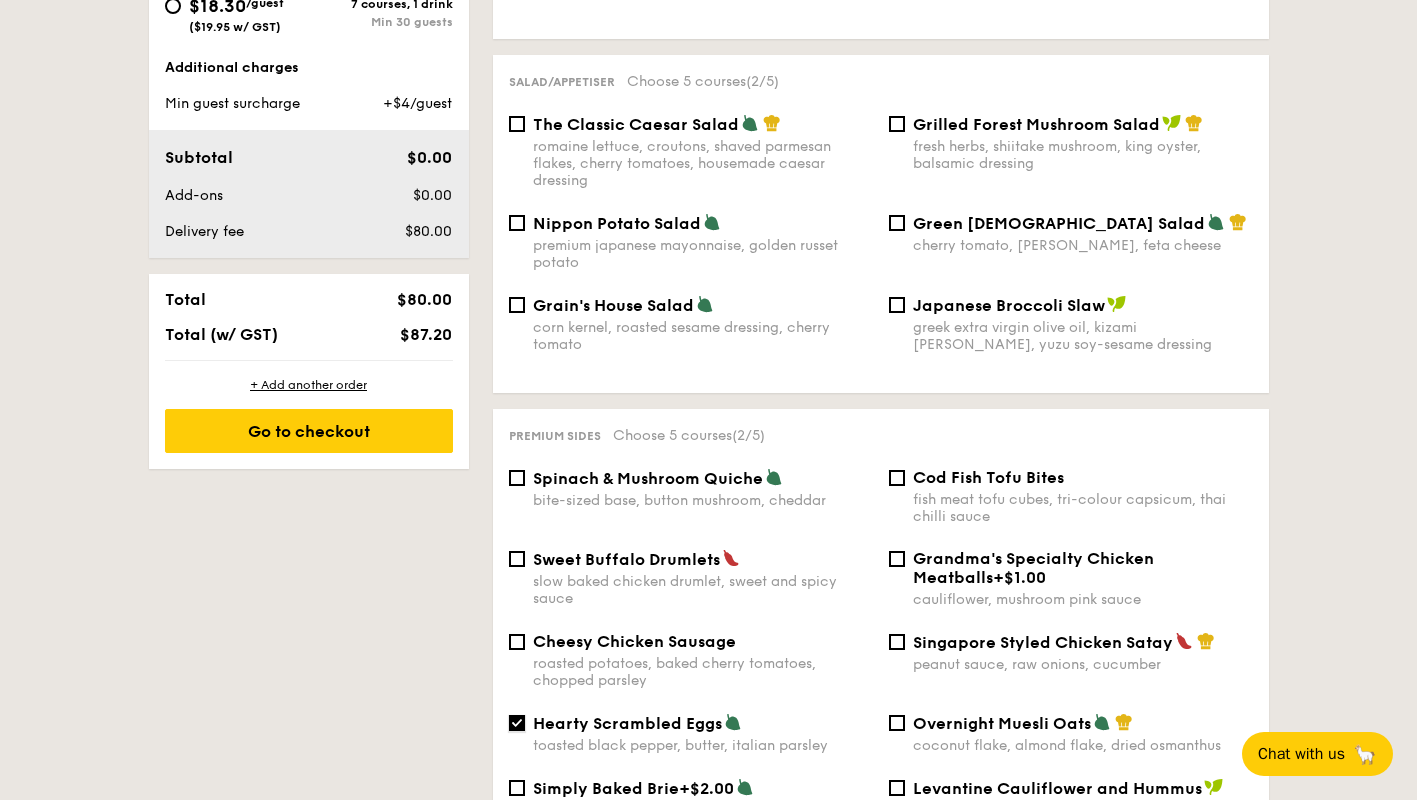 scroll, scrollTop: 795, scrollLeft: 0, axis: vertical 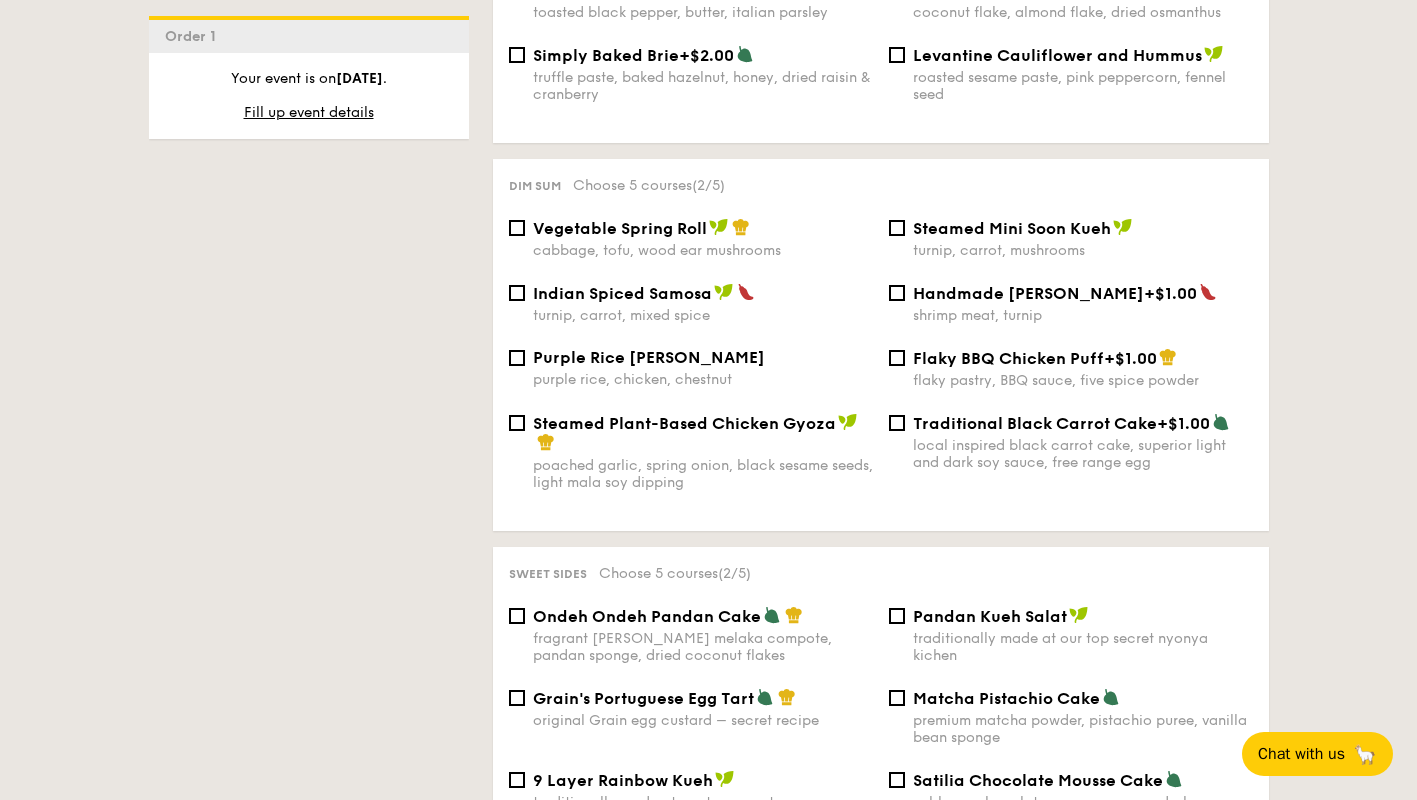 click on "shrimp meat, turnip" at bounding box center [1083, 315] 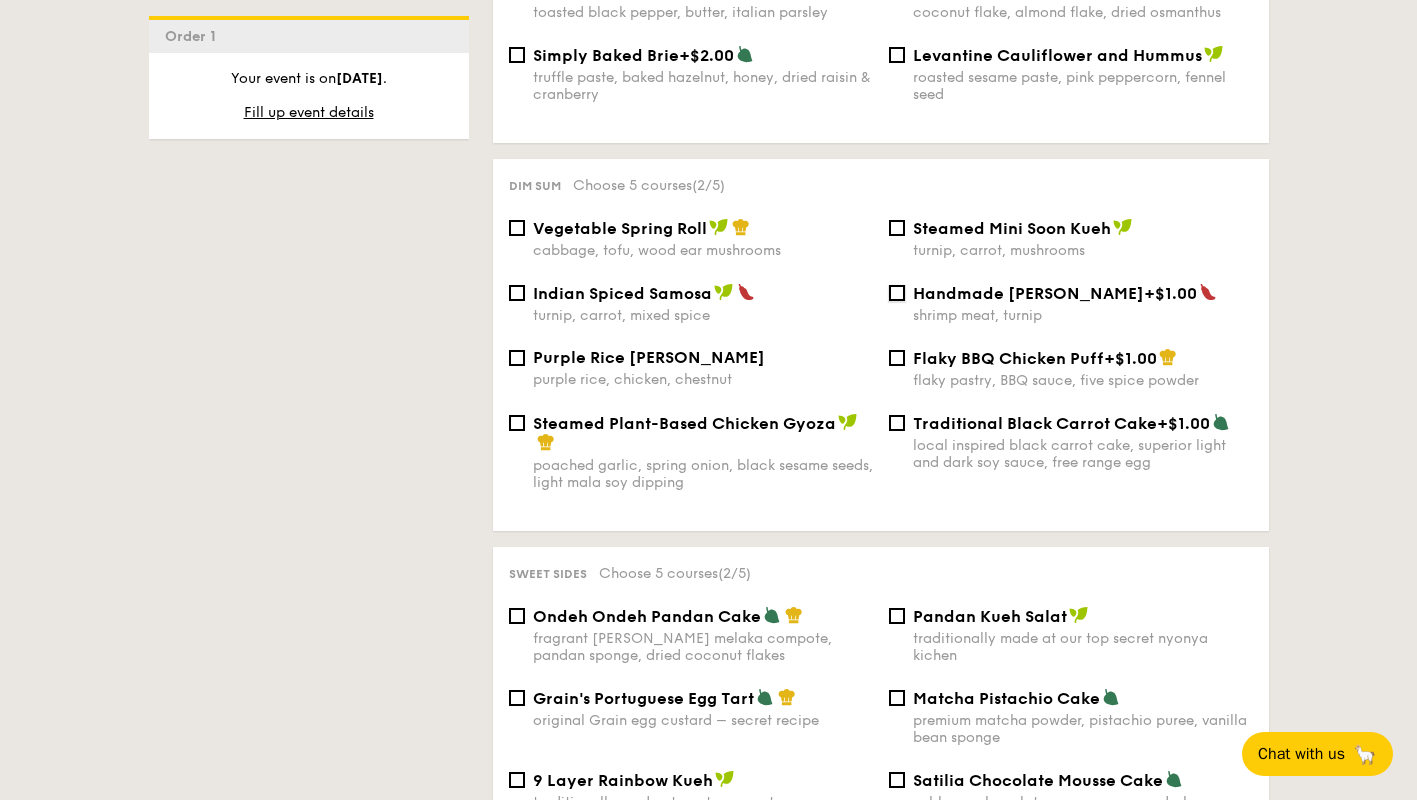click on "Handmade Siew Mai
+$1.00
shrimp meat, turnip" at bounding box center [897, 293] 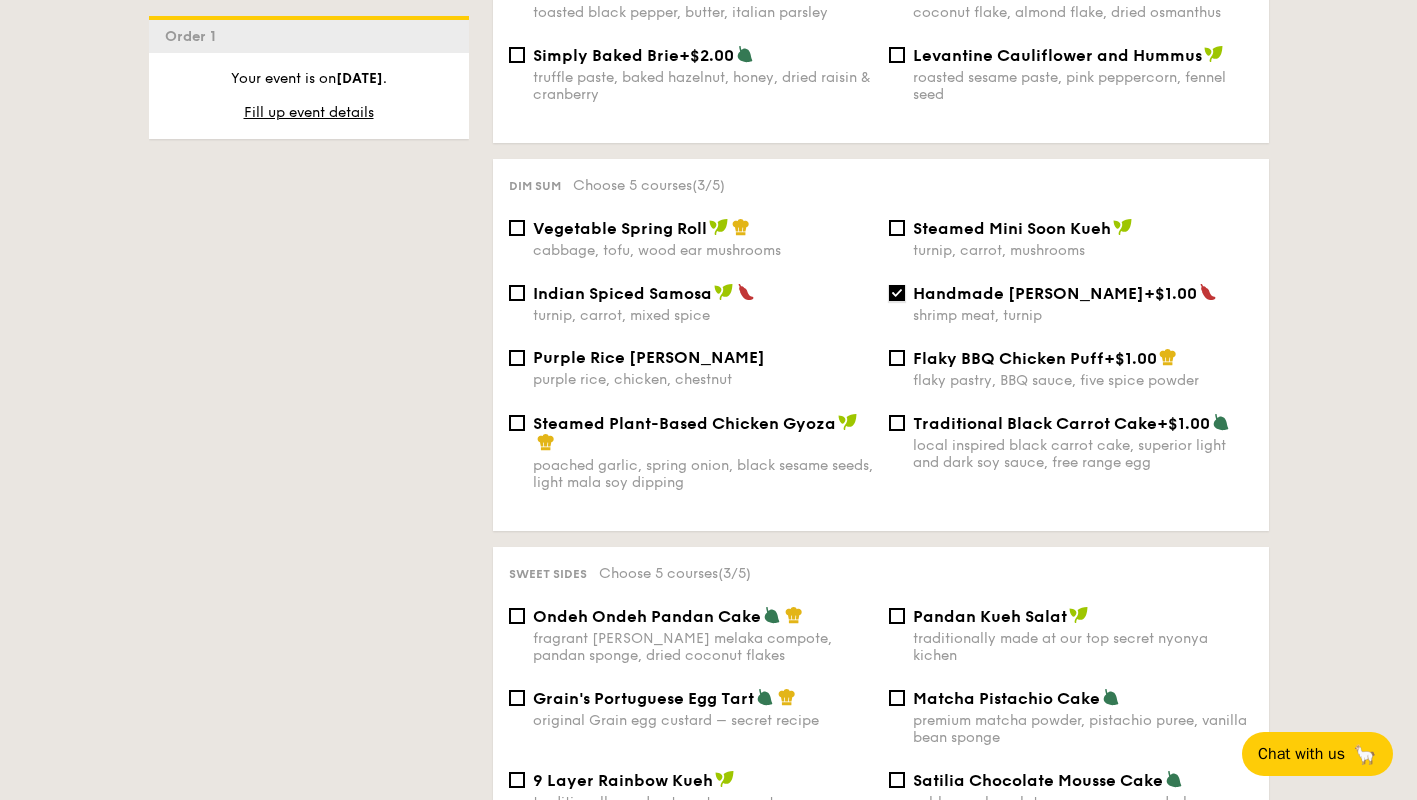 scroll, scrollTop: 1765, scrollLeft: 0, axis: vertical 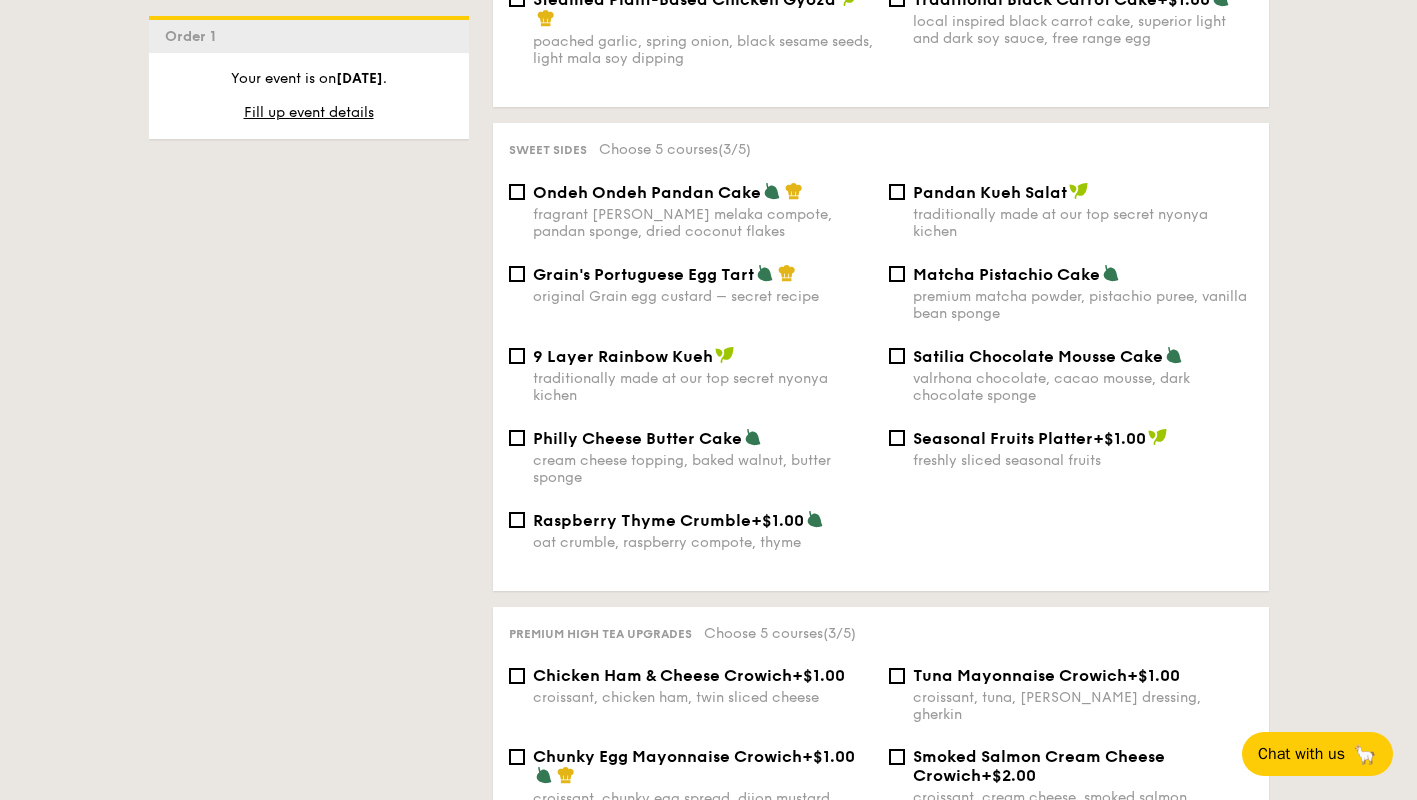 click on "Ondeh Ondeh Pandan Cake fragrant gula melaka compote, pandan sponge, dried coconut flakes" at bounding box center [703, 211] 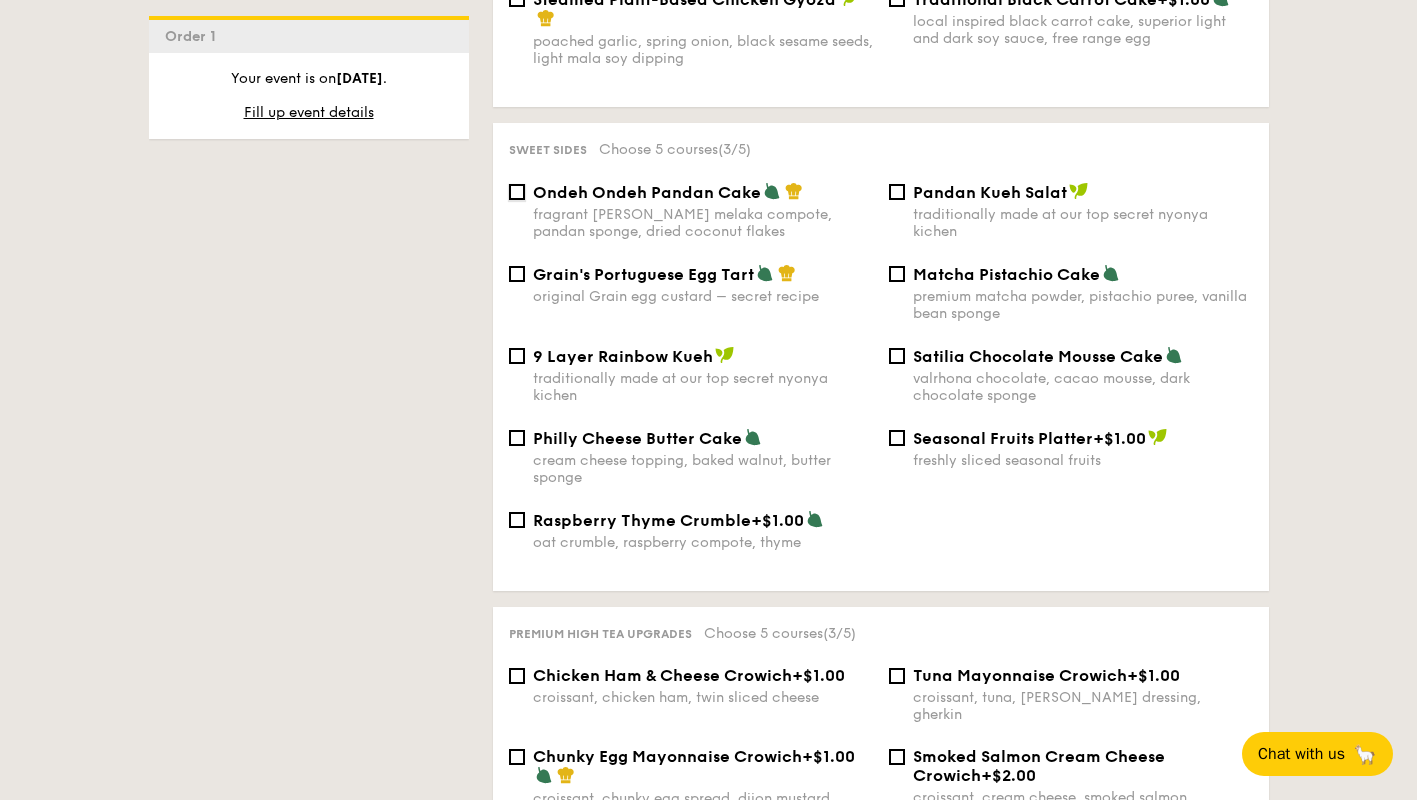 click on "Ondeh Ondeh Pandan Cake fragrant gula melaka compote, pandan sponge, dried coconut flakes" at bounding box center [517, 192] 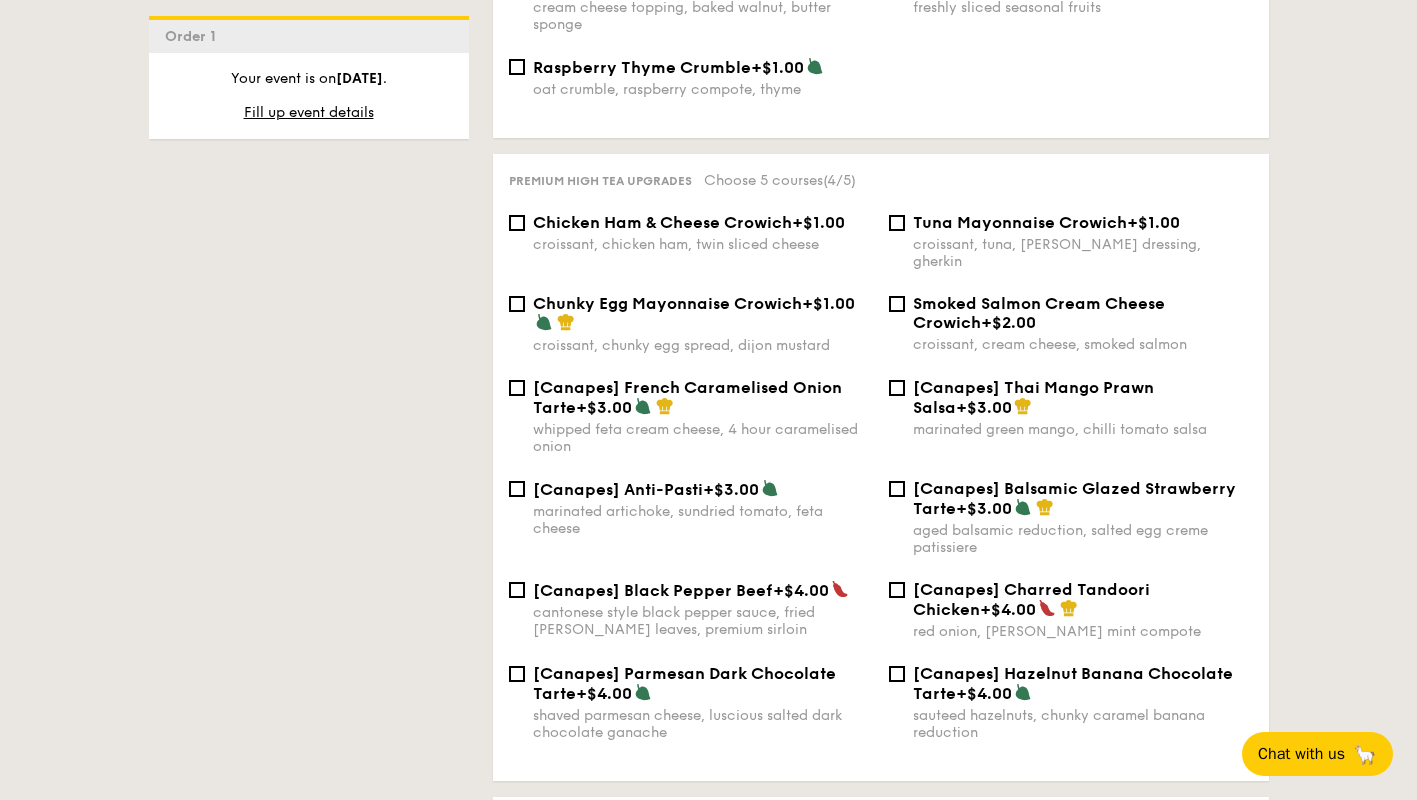 scroll, scrollTop: 2539, scrollLeft: 0, axis: vertical 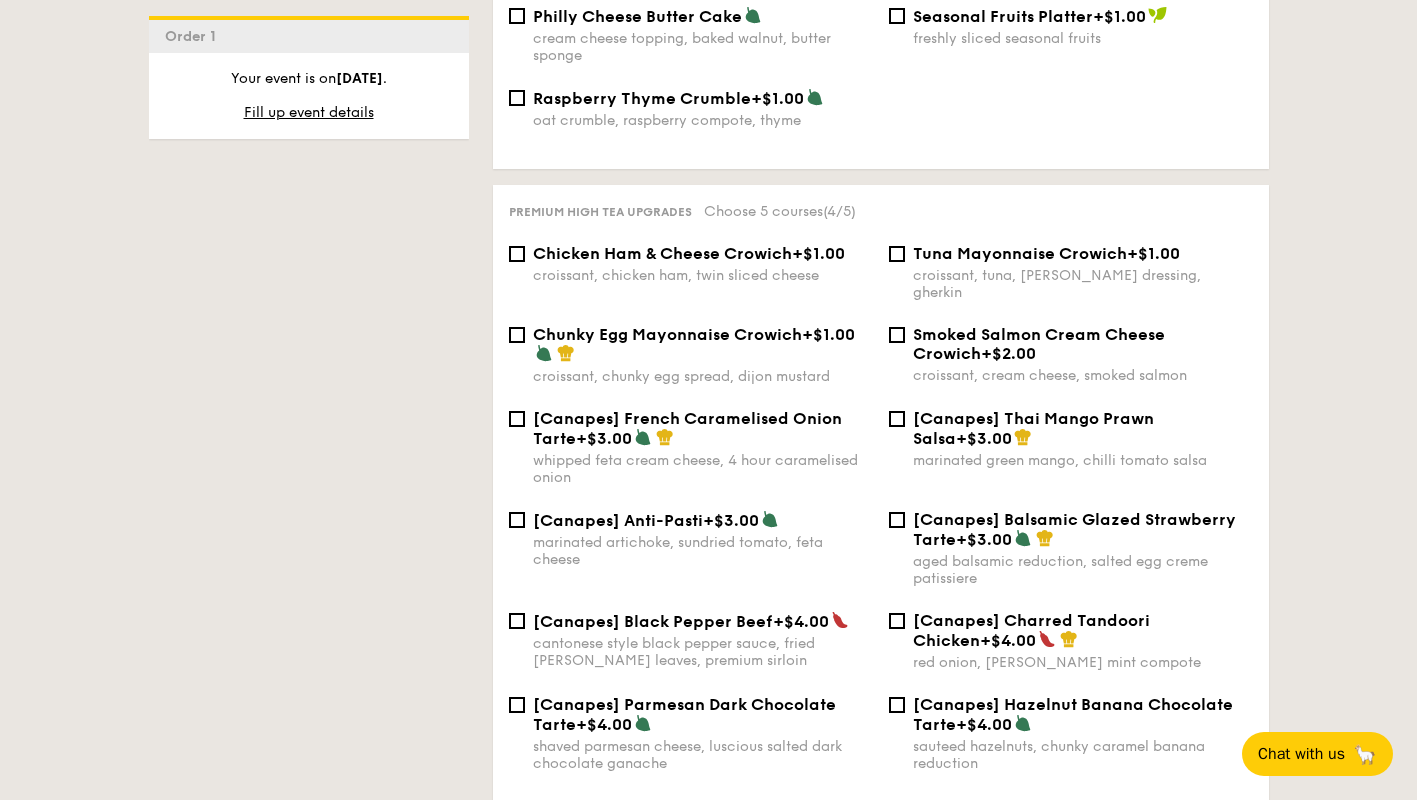 click on "[Canapes] French Caramelised Onion Tarte" at bounding box center (687, 428) 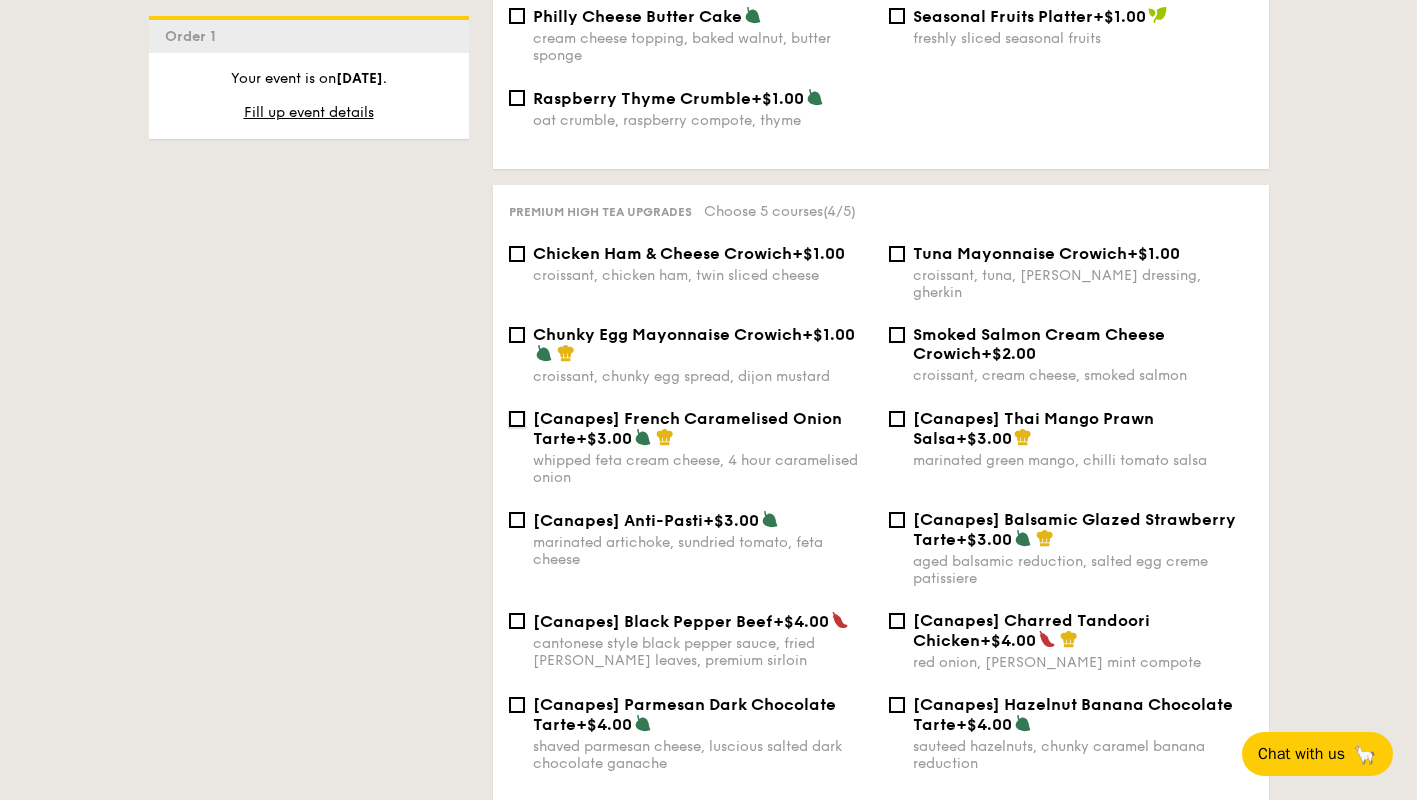 click on "[Canapes] French Caramelised Onion Tarte
+$3.00
whipped feta cream cheese, 4 hour caramelised onion" at bounding box center [517, 419] 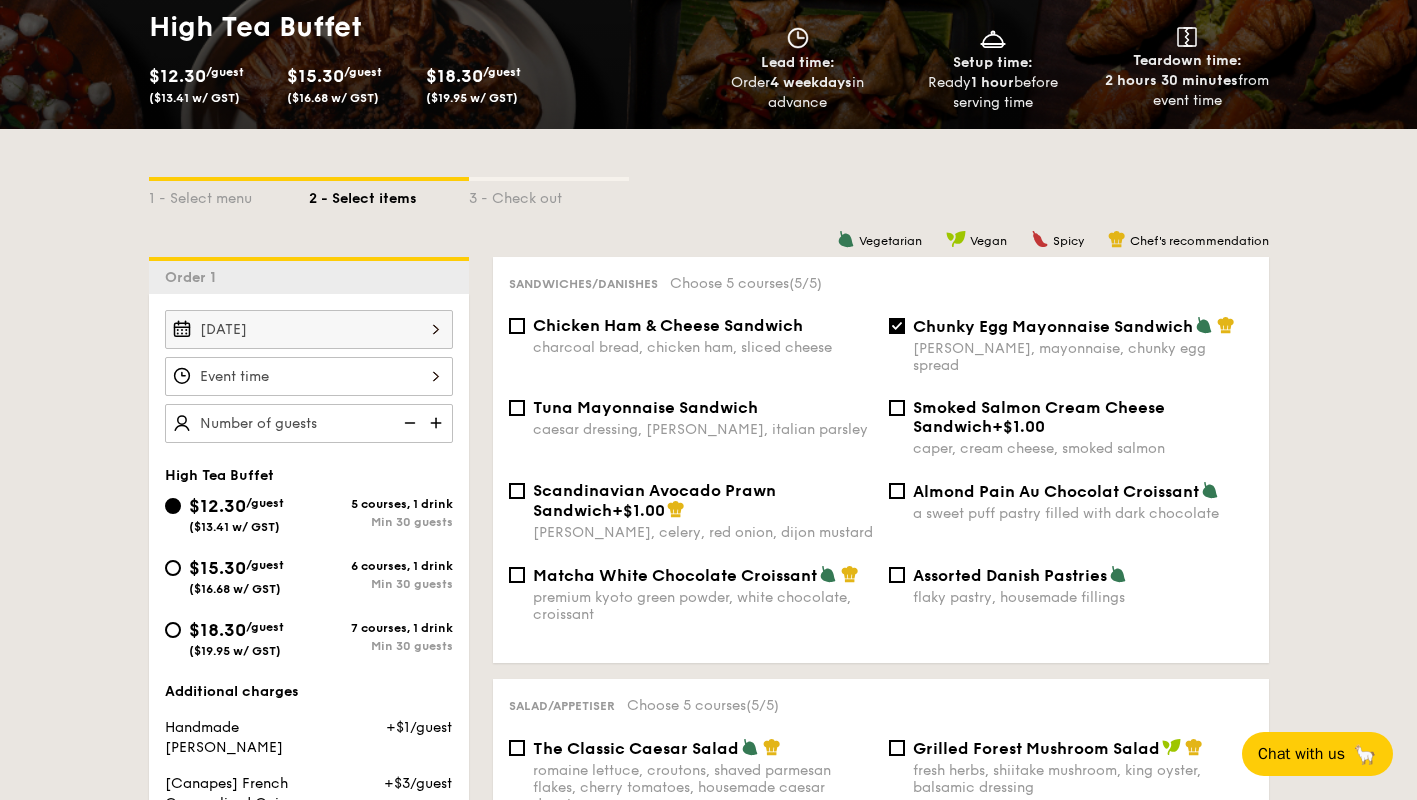 scroll, scrollTop: 312, scrollLeft: 0, axis: vertical 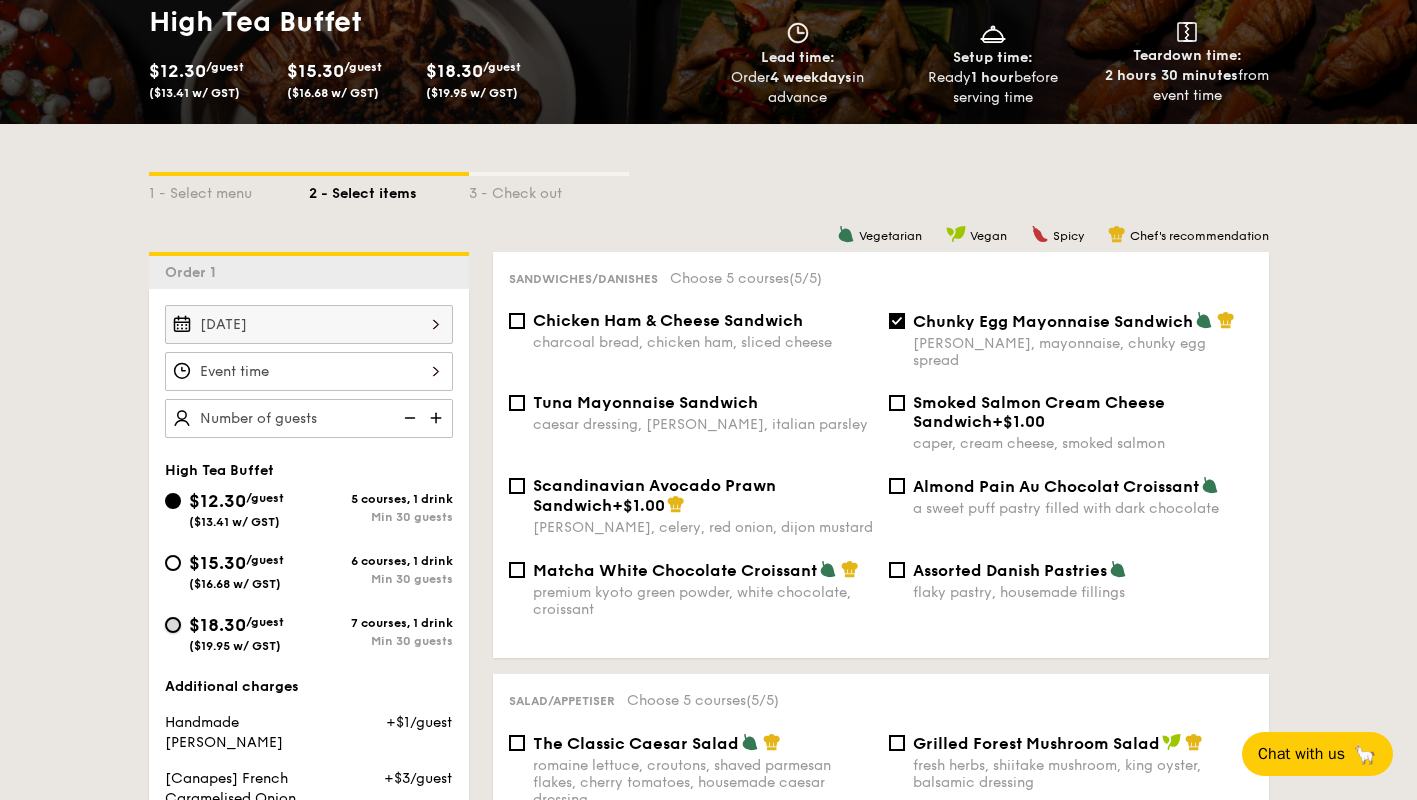 click on "$18.30
/guest
($19.95 w/ GST)
7 courses, 1 drink
Min 30 guests" at bounding box center (173, 625) 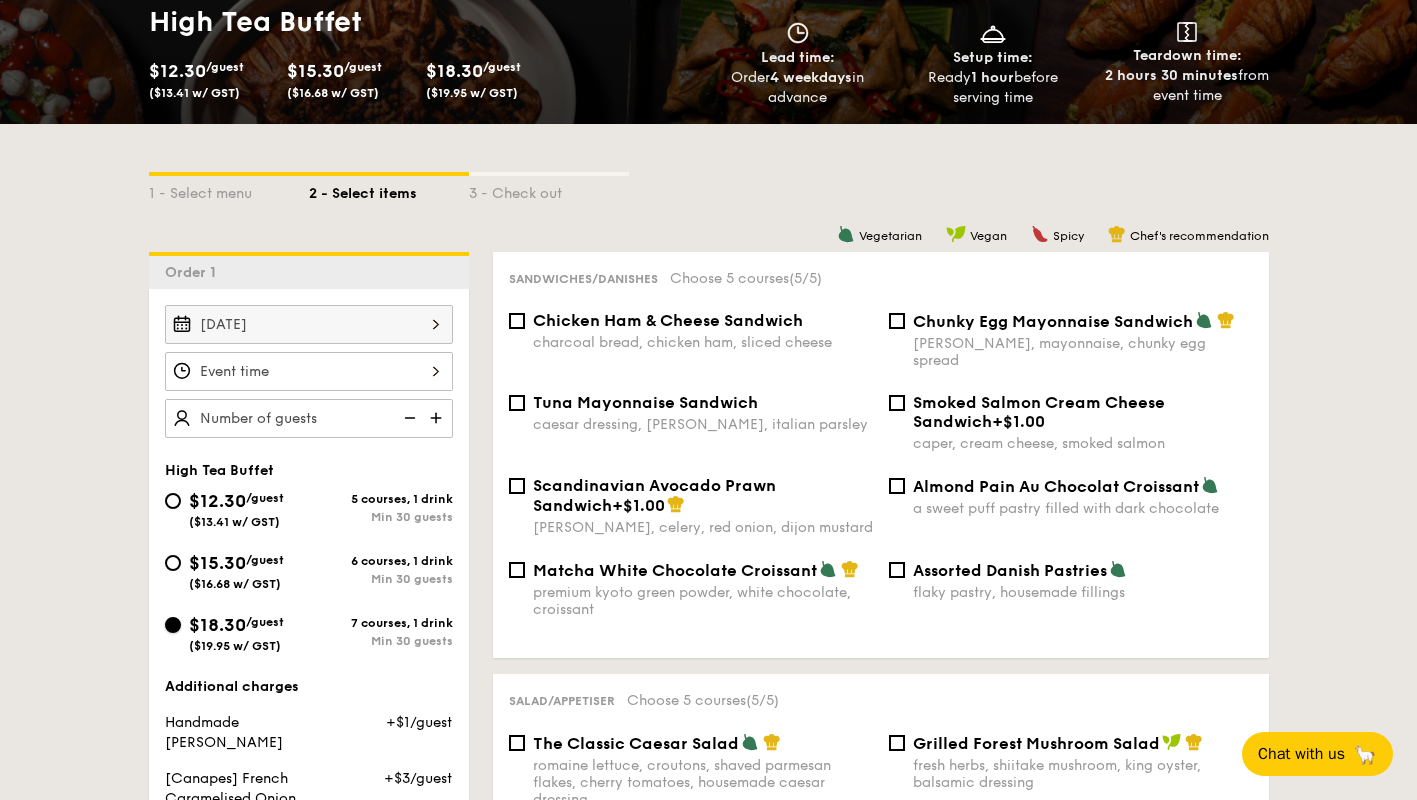checkbox on "false" 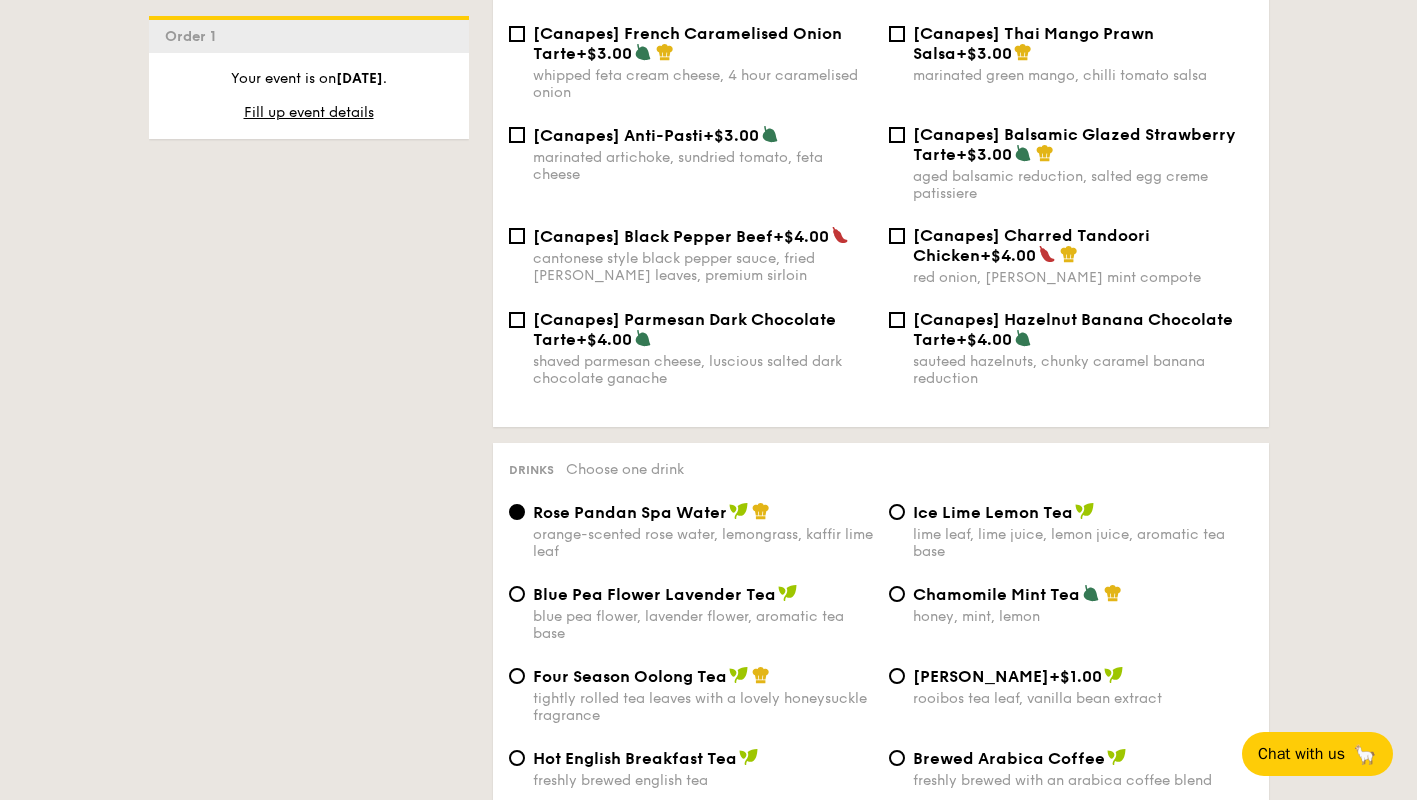 scroll, scrollTop: 2894, scrollLeft: 0, axis: vertical 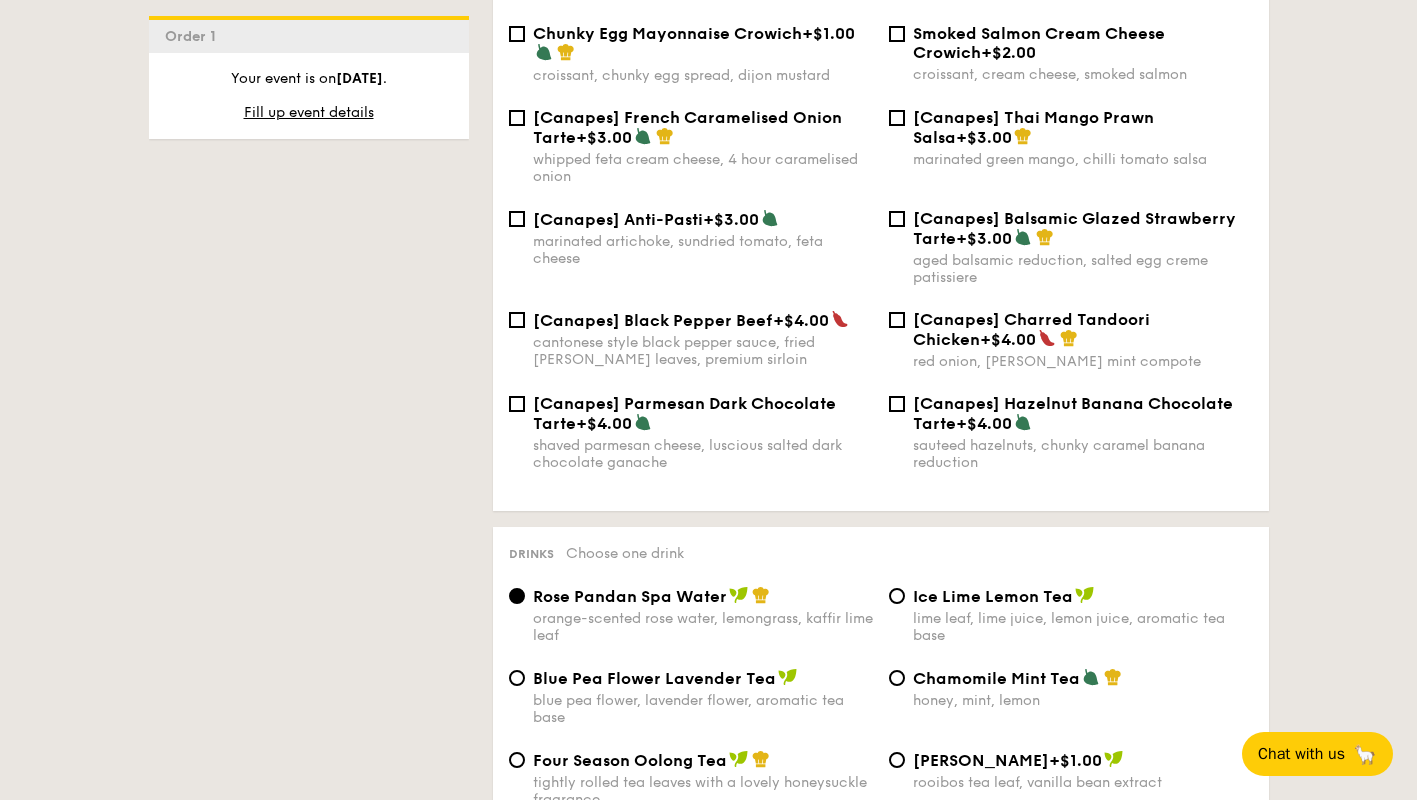 click at bounding box center [1023, 422] 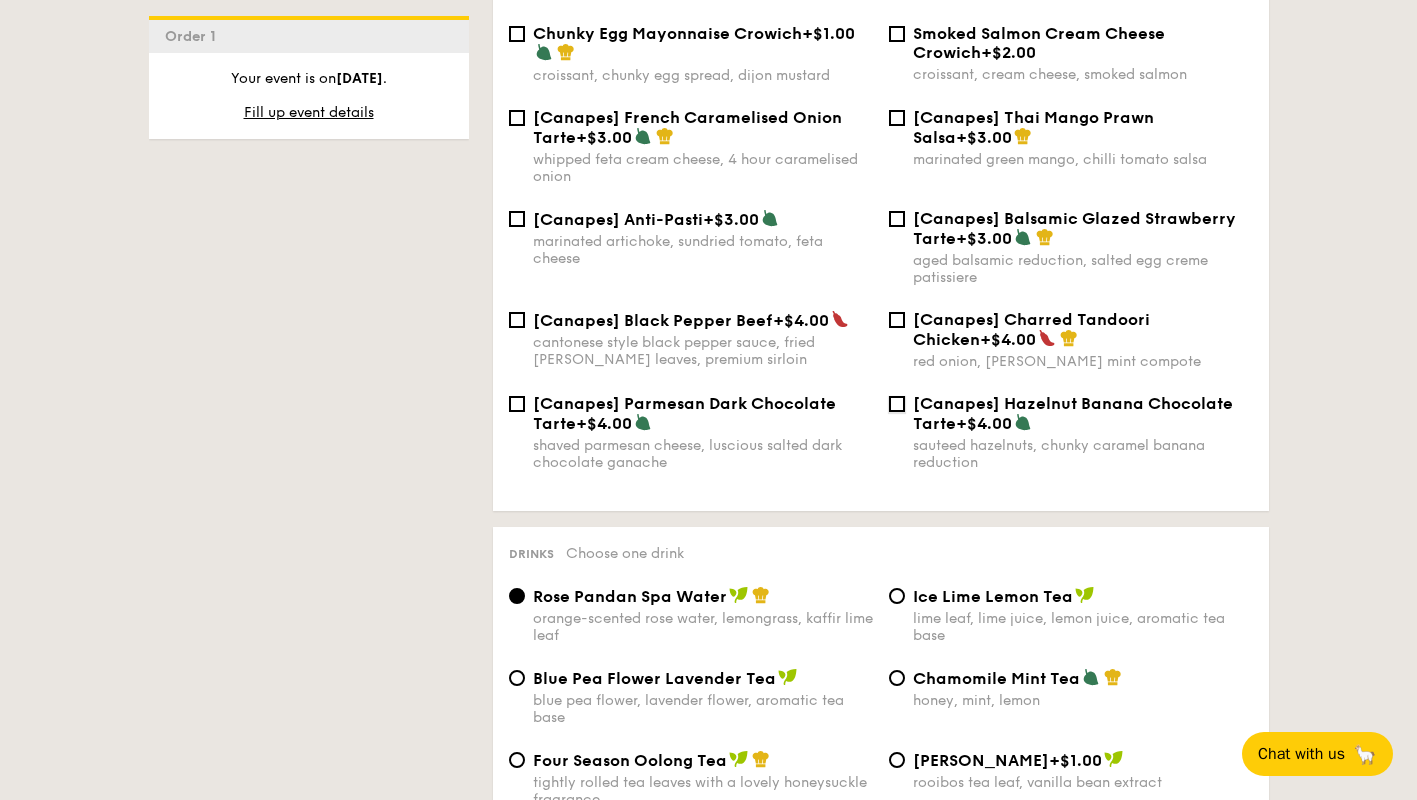 click on "[Canapes] Hazelnut Banana Chocolate Tarte
+$4.00
sauteed hazelnuts, chunky caramel banana reduction" at bounding box center [897, 404] 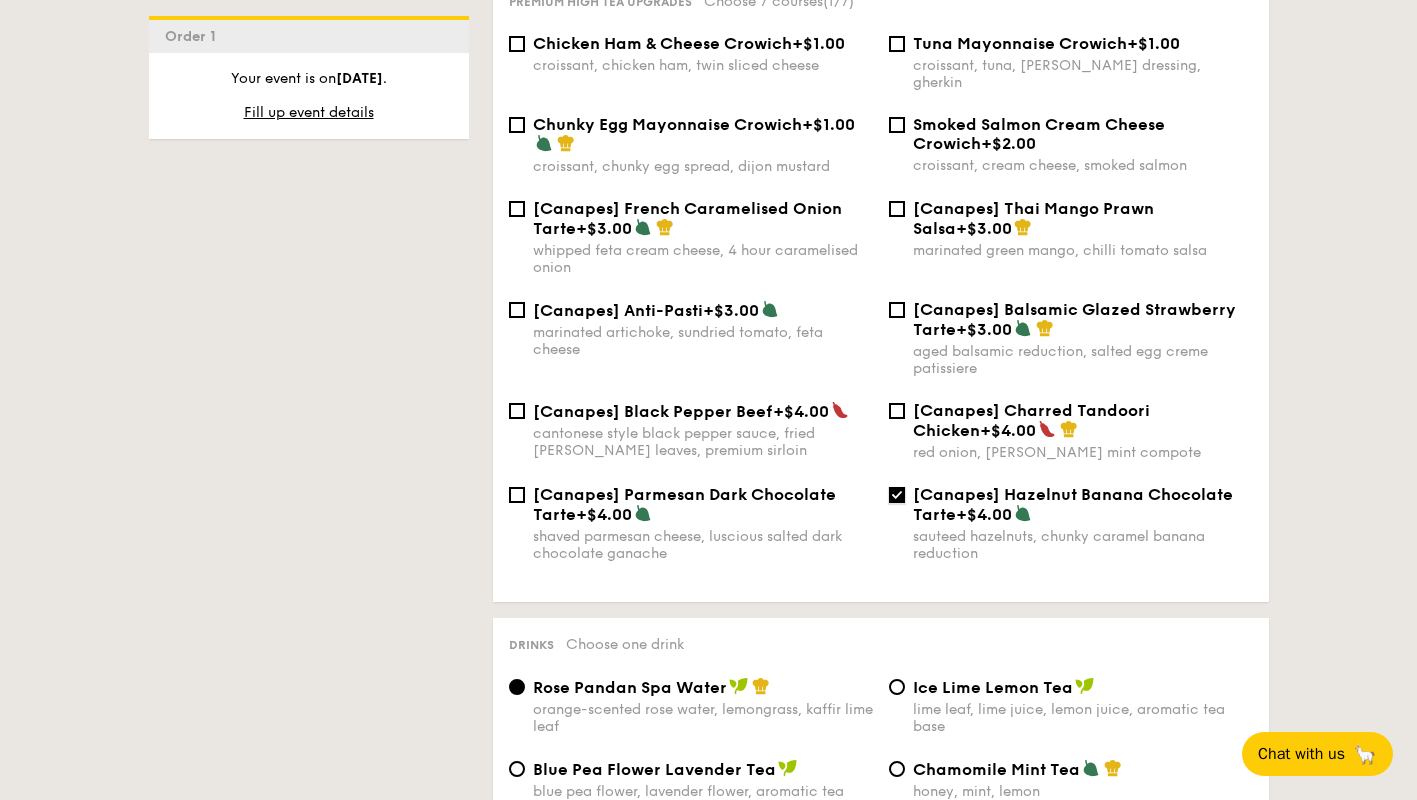 scroll, scrollTop: 2637, scrollLeft: 0, axis: vertical 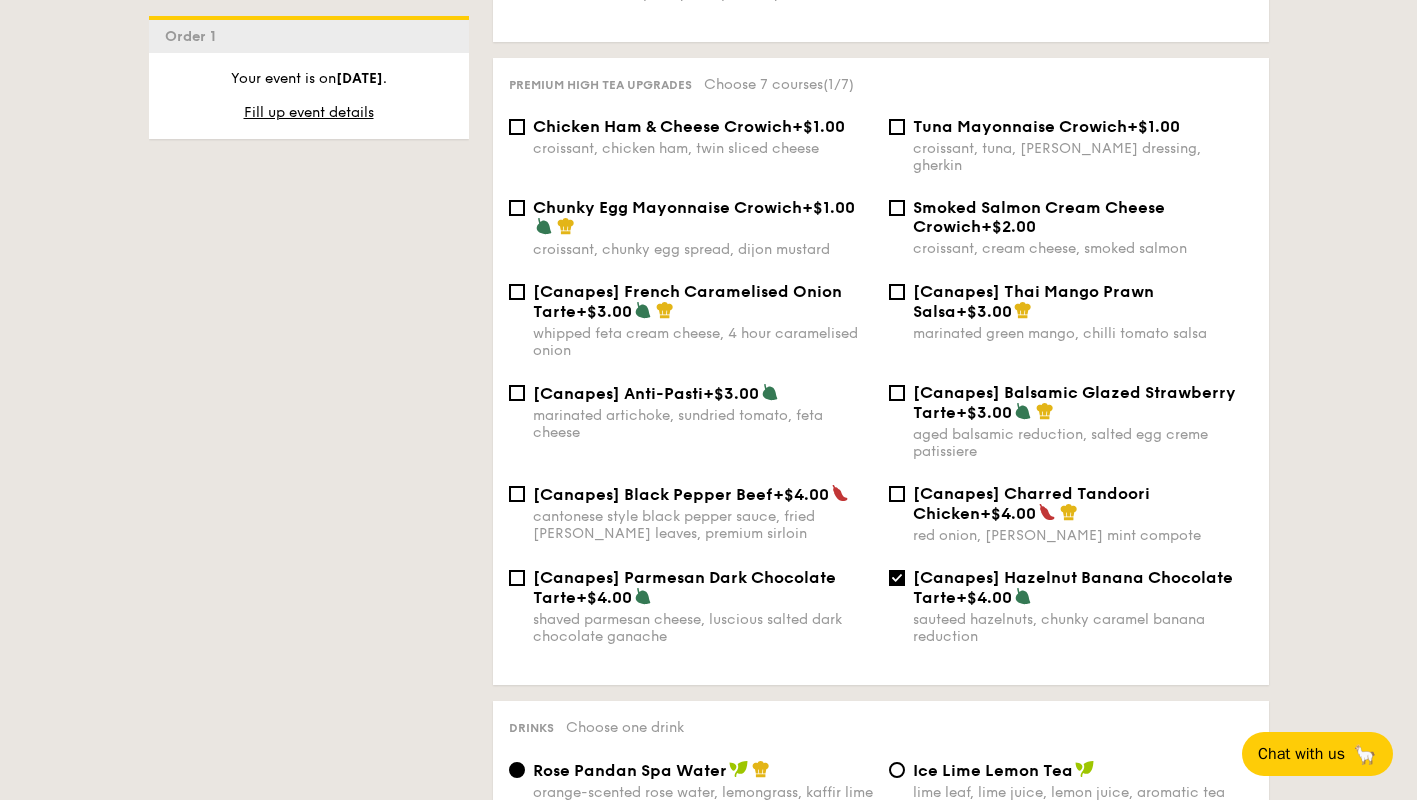 click at bounding box center (1069, 512) 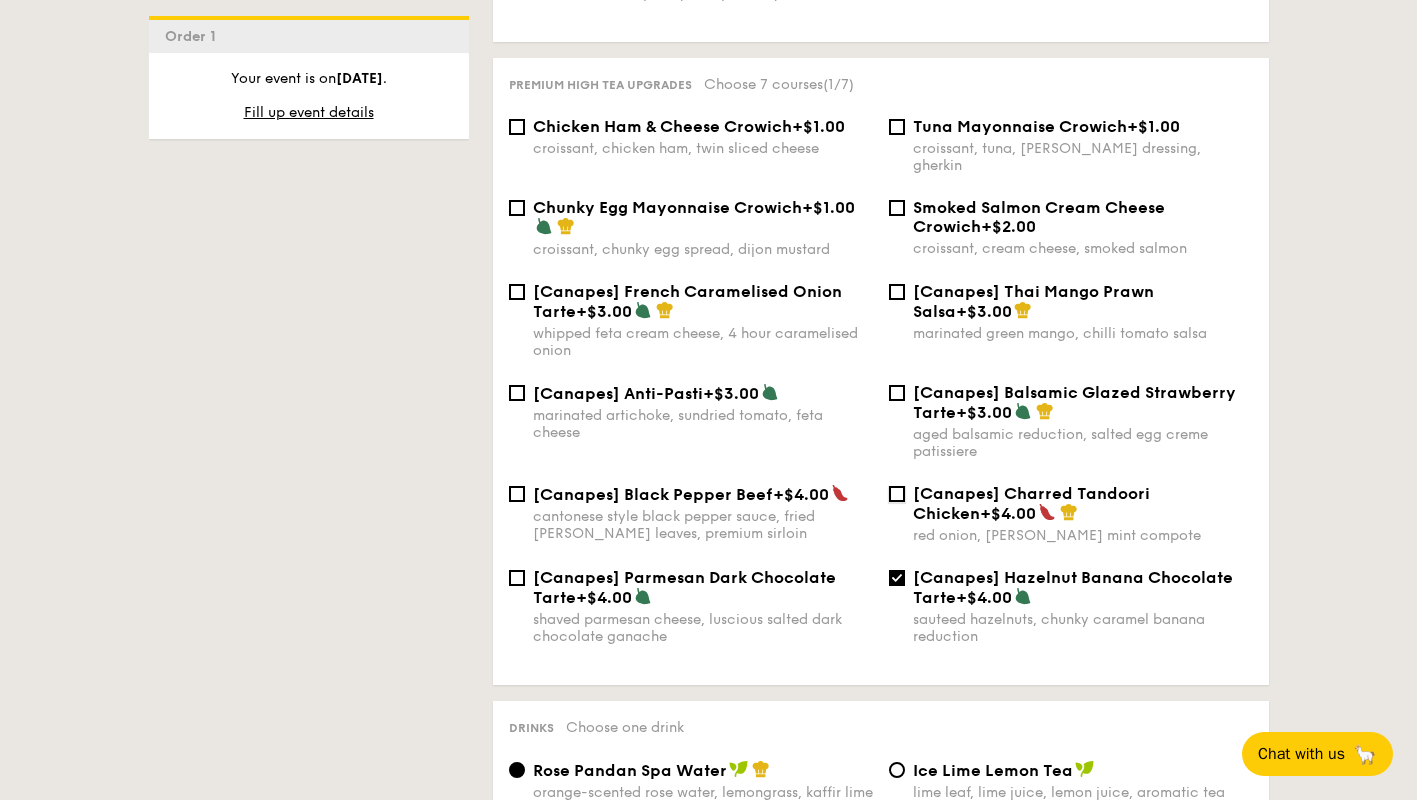 click on "[Canapes] Charred Tandoori Chicken
+$4.00
red onion, coriander mint compote" at bounding box center [897, 494] 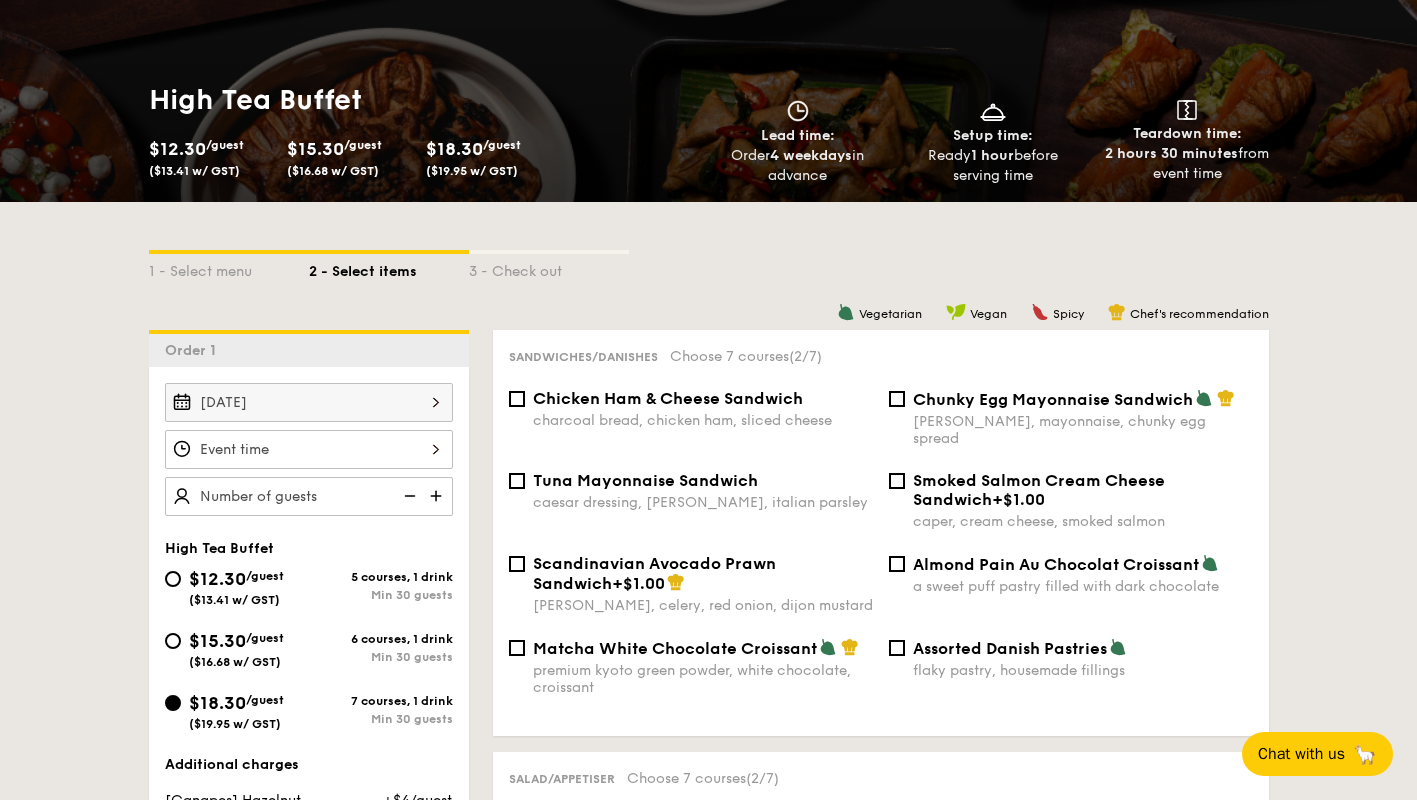 scroll, scrollTop: 322, scrollLeft: 0, axis: vertical 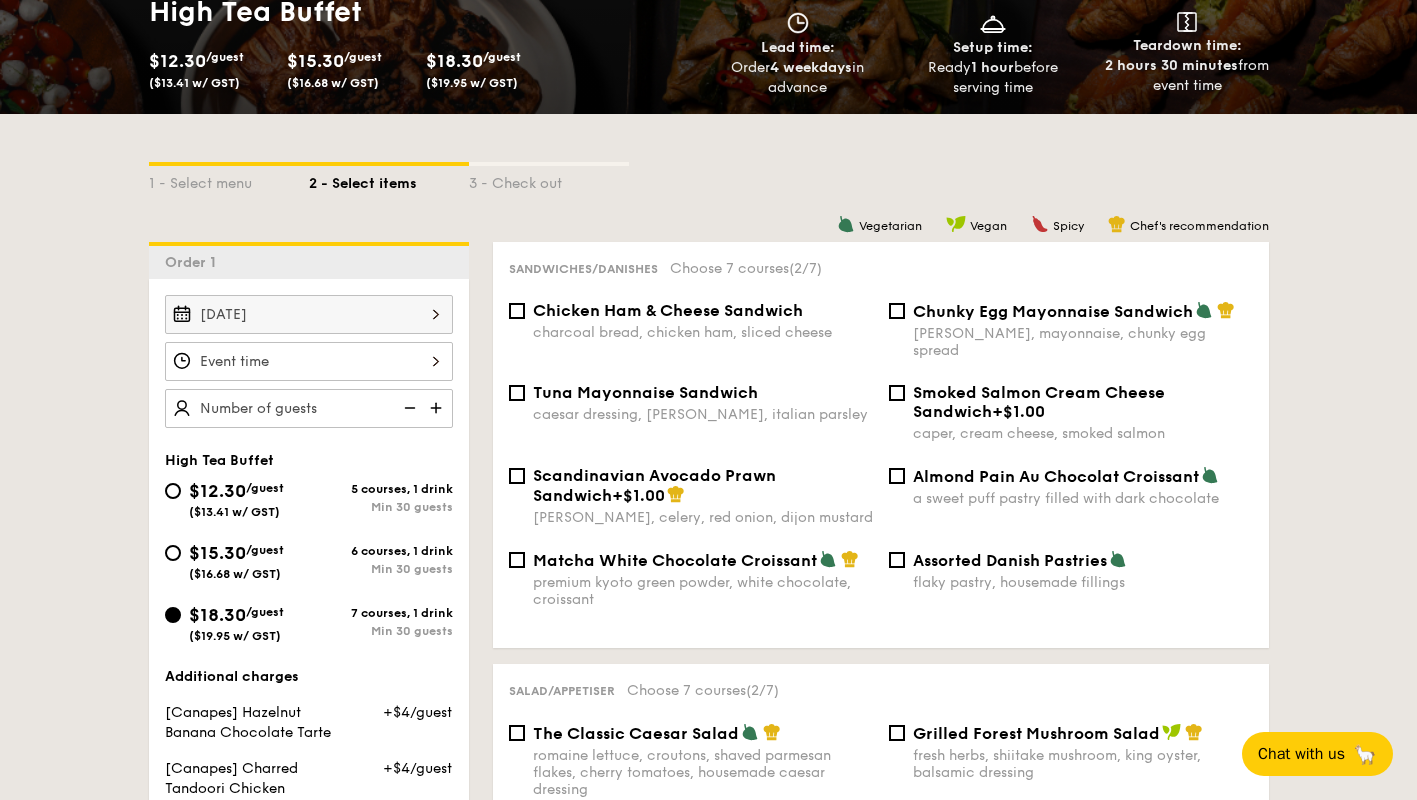 click on "Chunky Egg Mayonnaise Sandwich" at bounding box center [1053, 311] 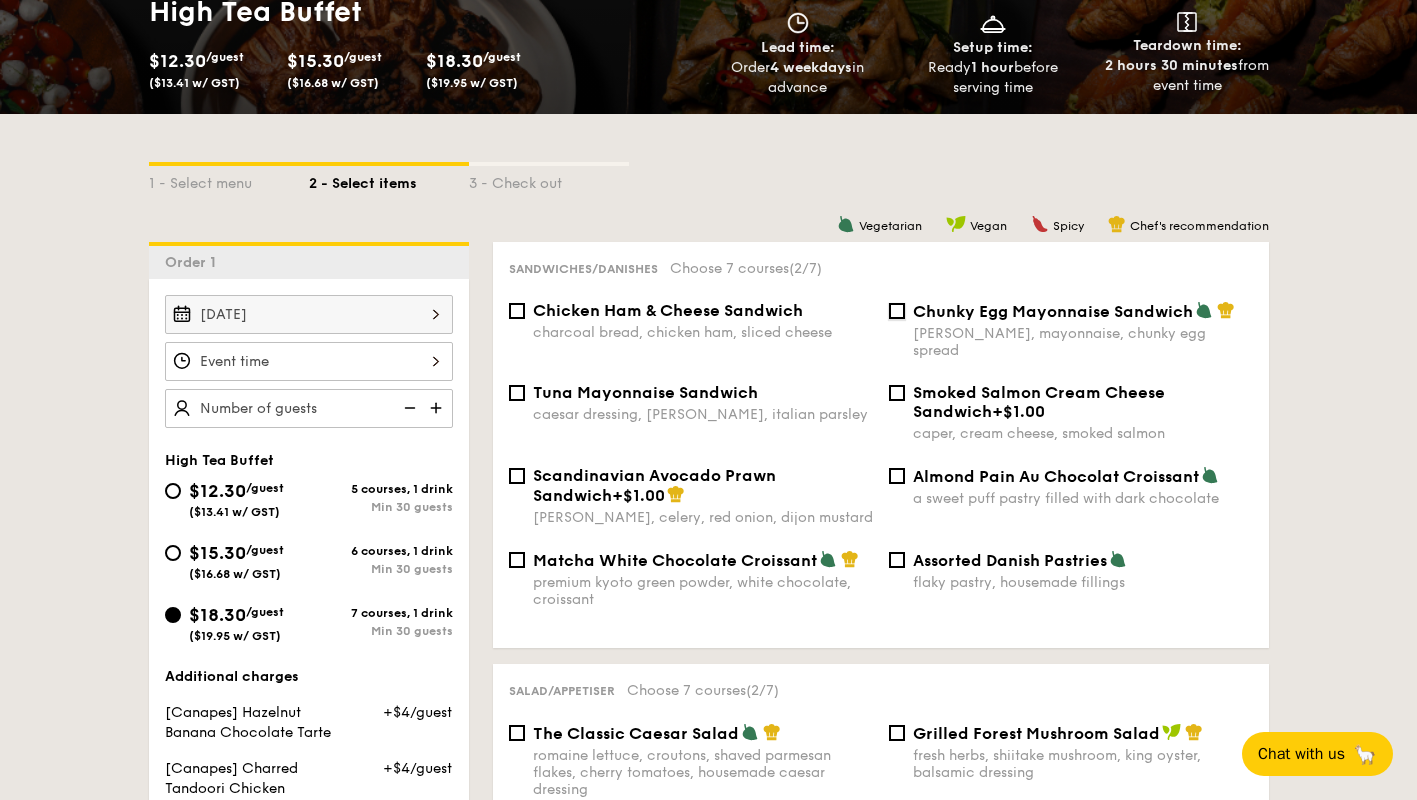 click on "Chunky Egg Mayonnaise Sandwich dijon mustard, mayonnaise, chunky egg spread" at bounding box center (897, 311) 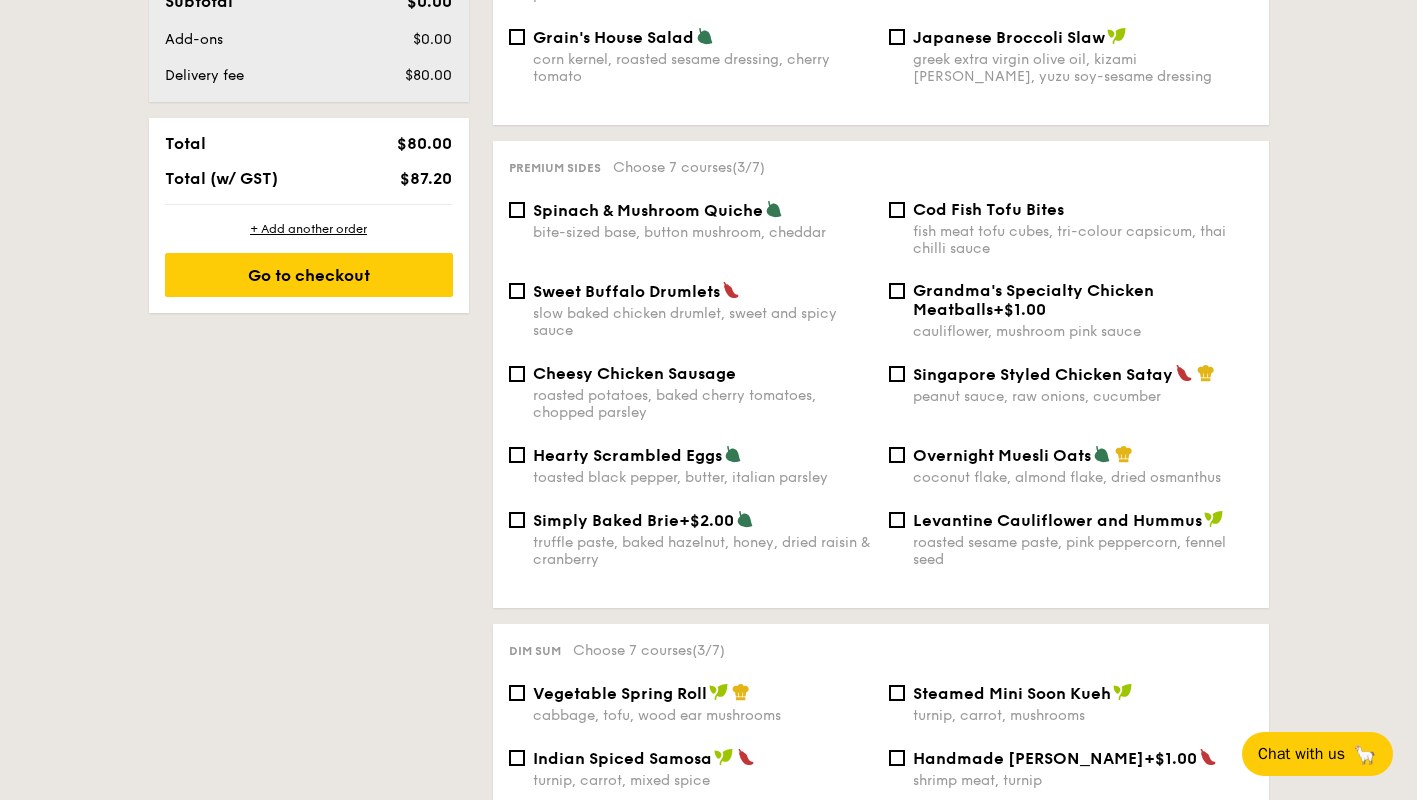 scroll, scrollTop: 1233, scrollLeft: 0, axis: vertical 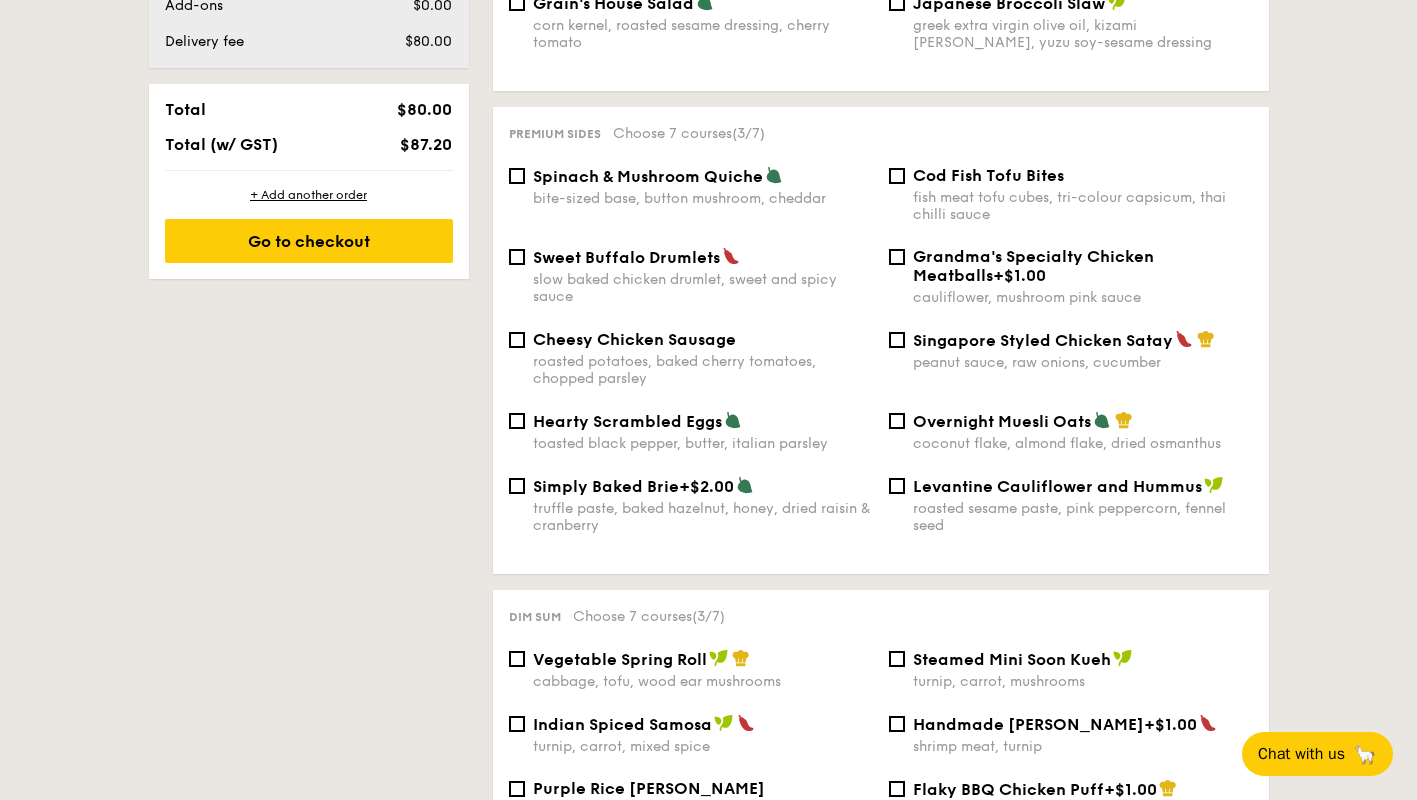 click on "Hearty Scrambled Eggs" at bounding box center (627, 421) 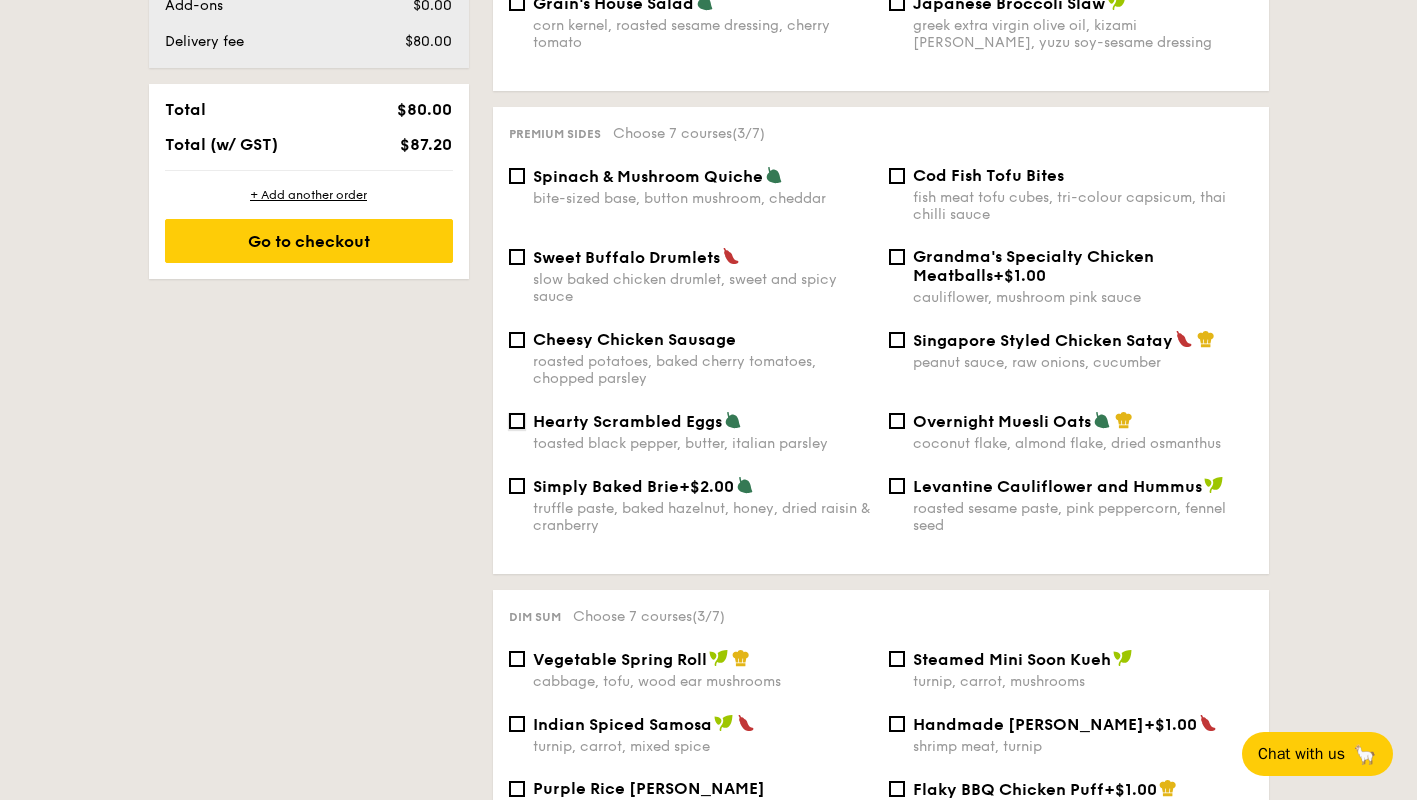 click on "Hearty Scrambled Eggs toasted black pepper, butter, italian parsley" at bounding box center (517, 421) 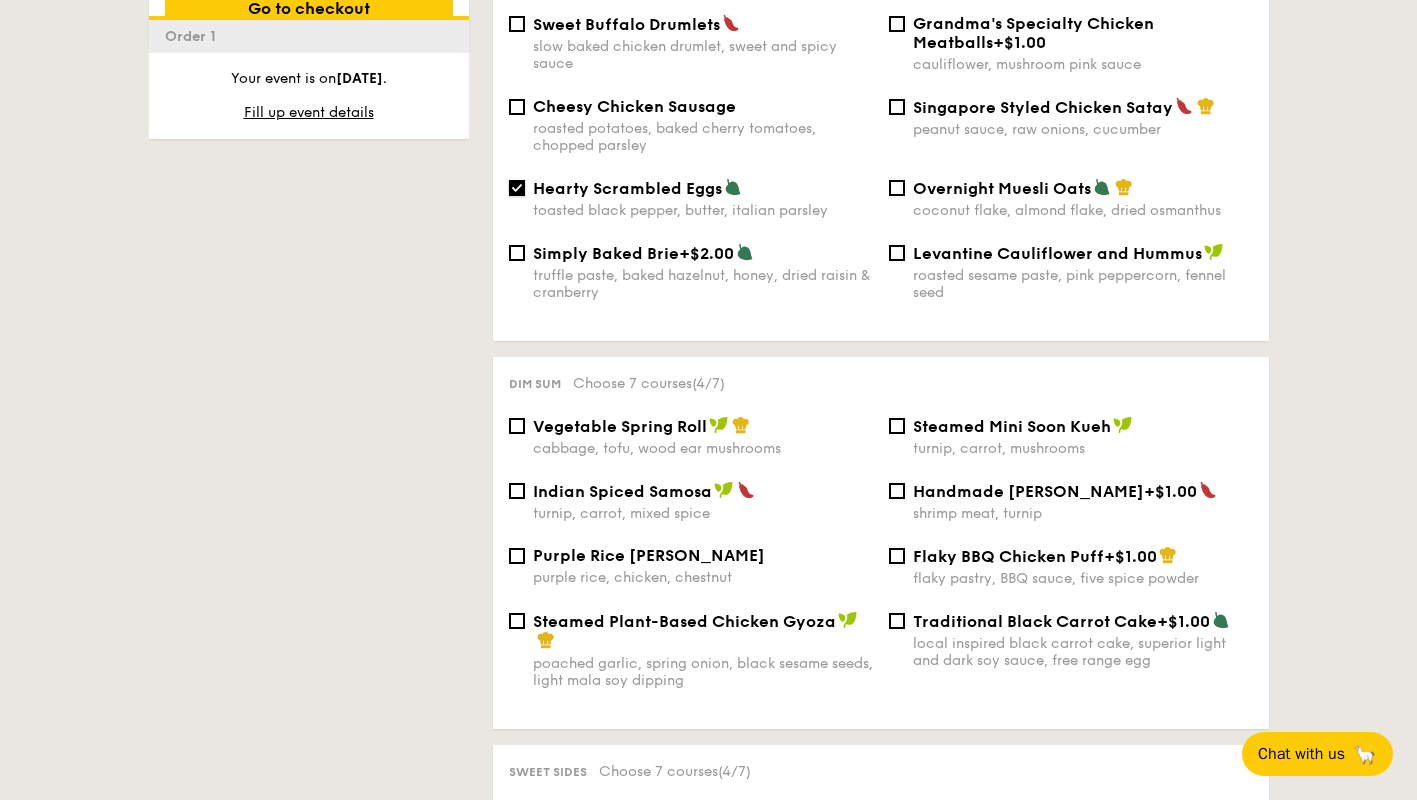scroll, scrollTop: 1571, scrollLeft: 0, axis: vertical 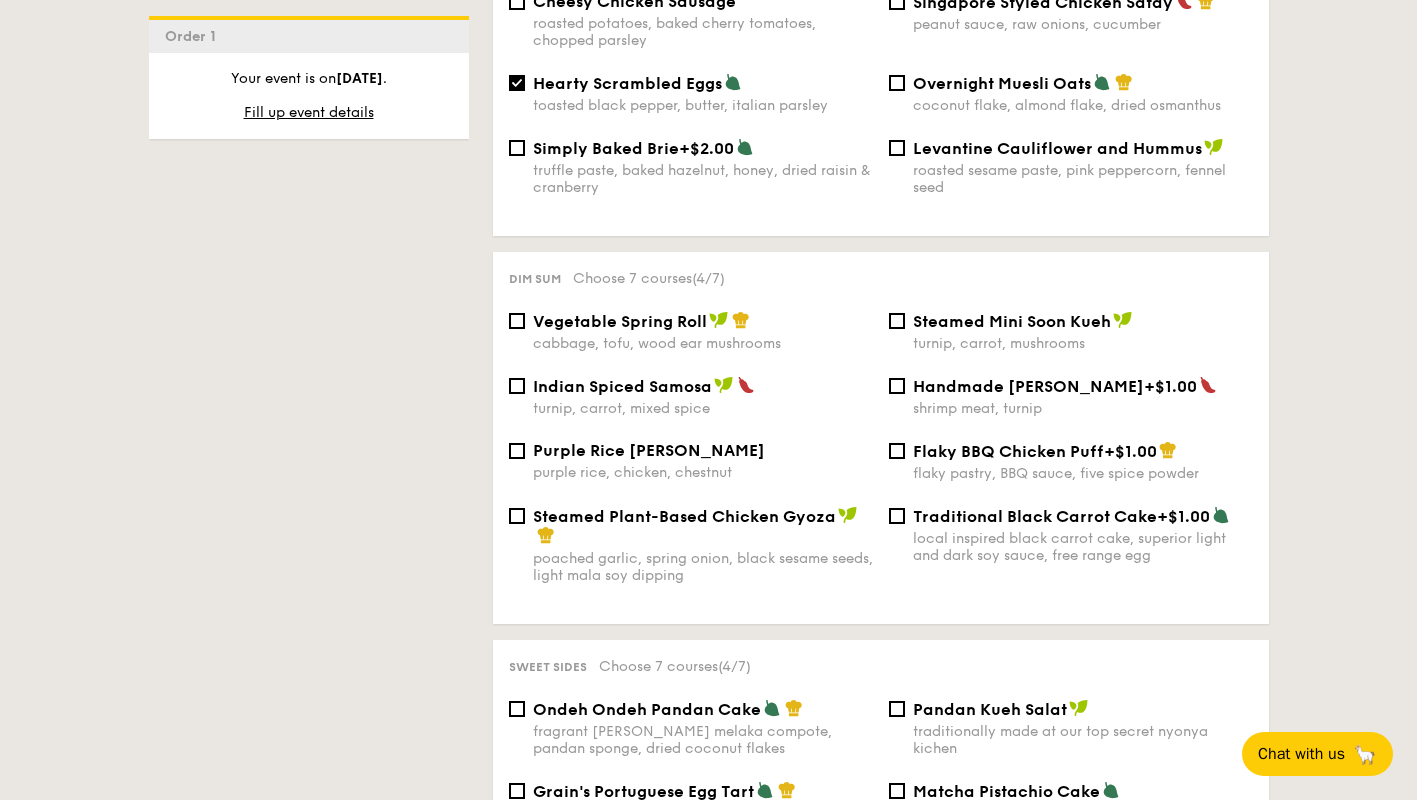 click on "Handmade Siew Mai" at bounding box center [1028, 386] 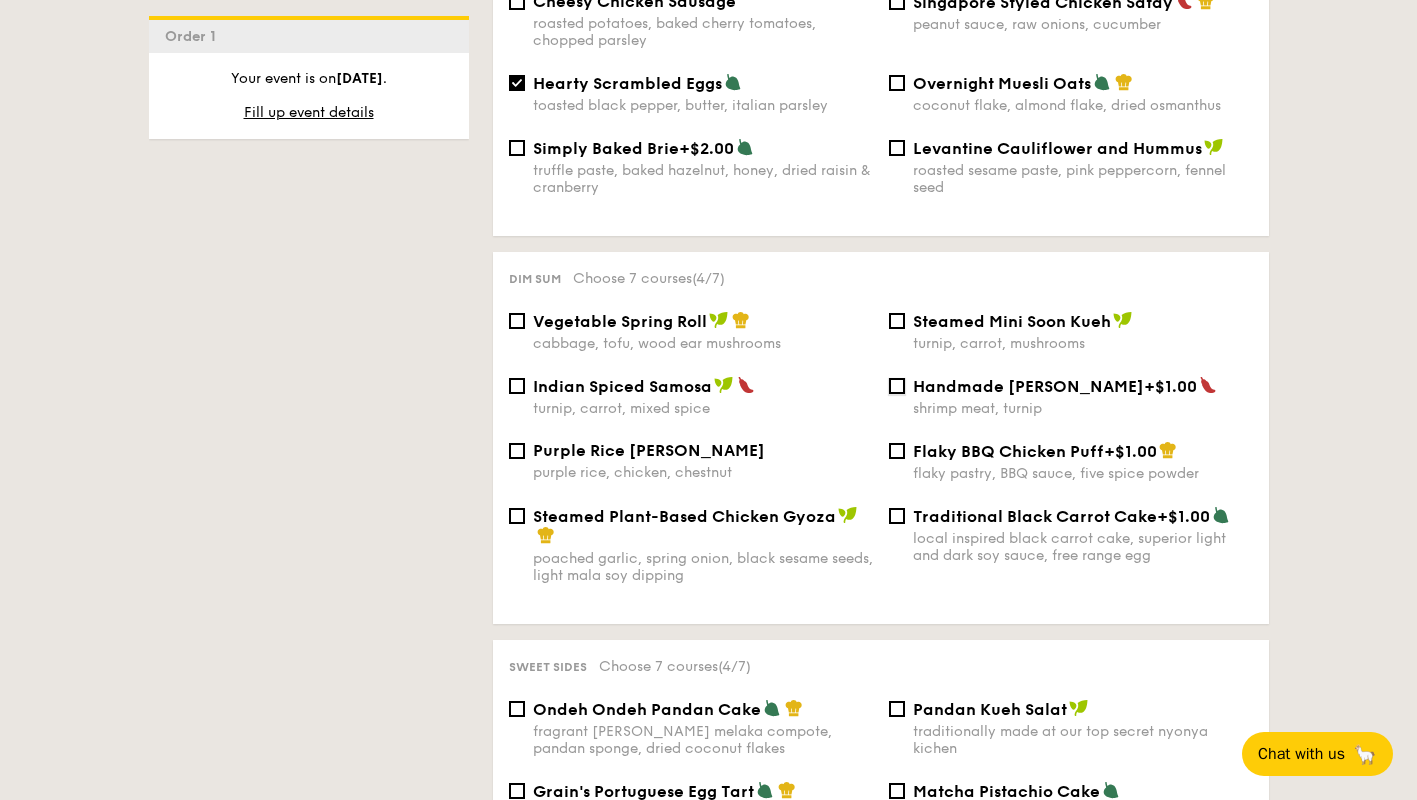 click on "Handmade Siew Mai
+$1.00
shrimp meat, turnip" at bounding box center [897, 386] 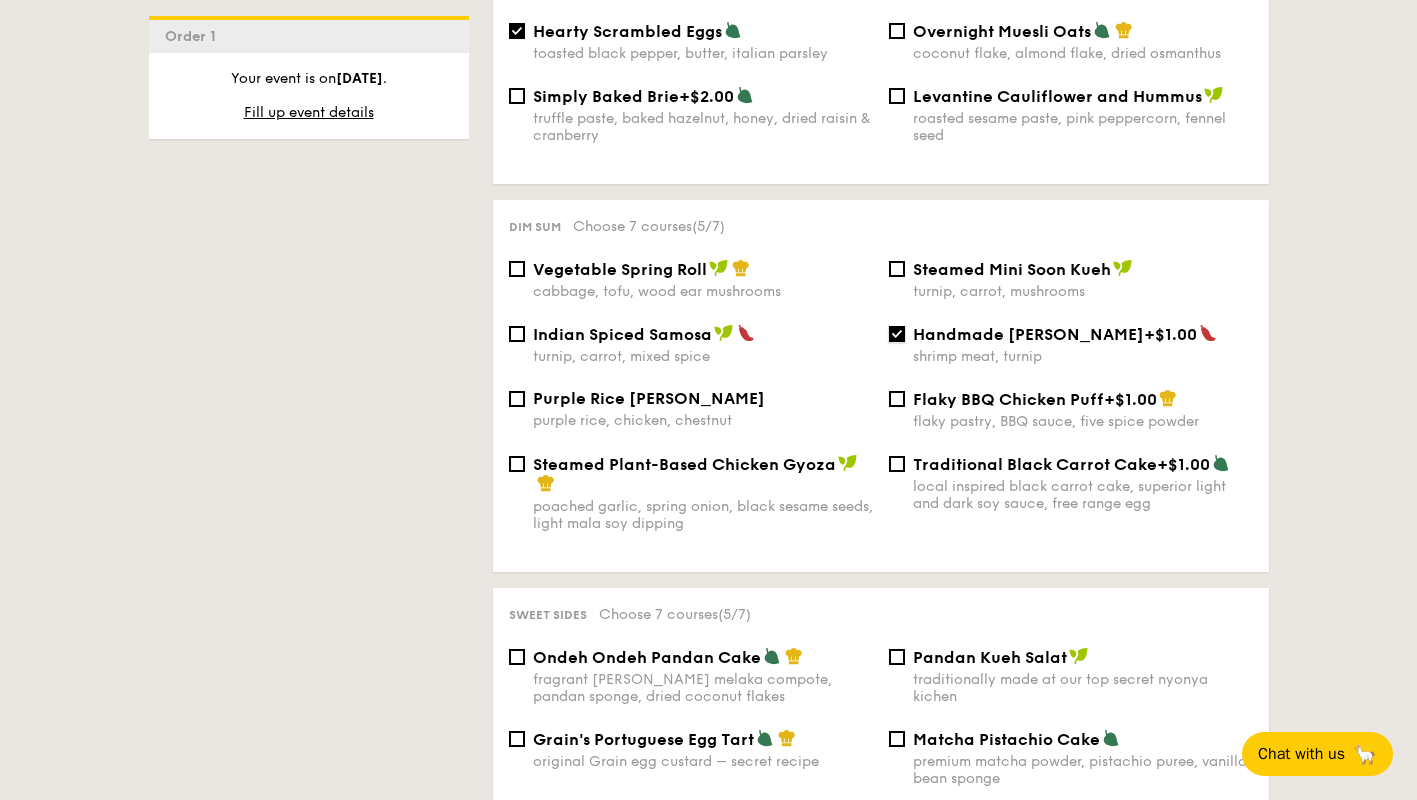 scroll, scrollTop: 1646, scrollLeft: 0, axis: vertical 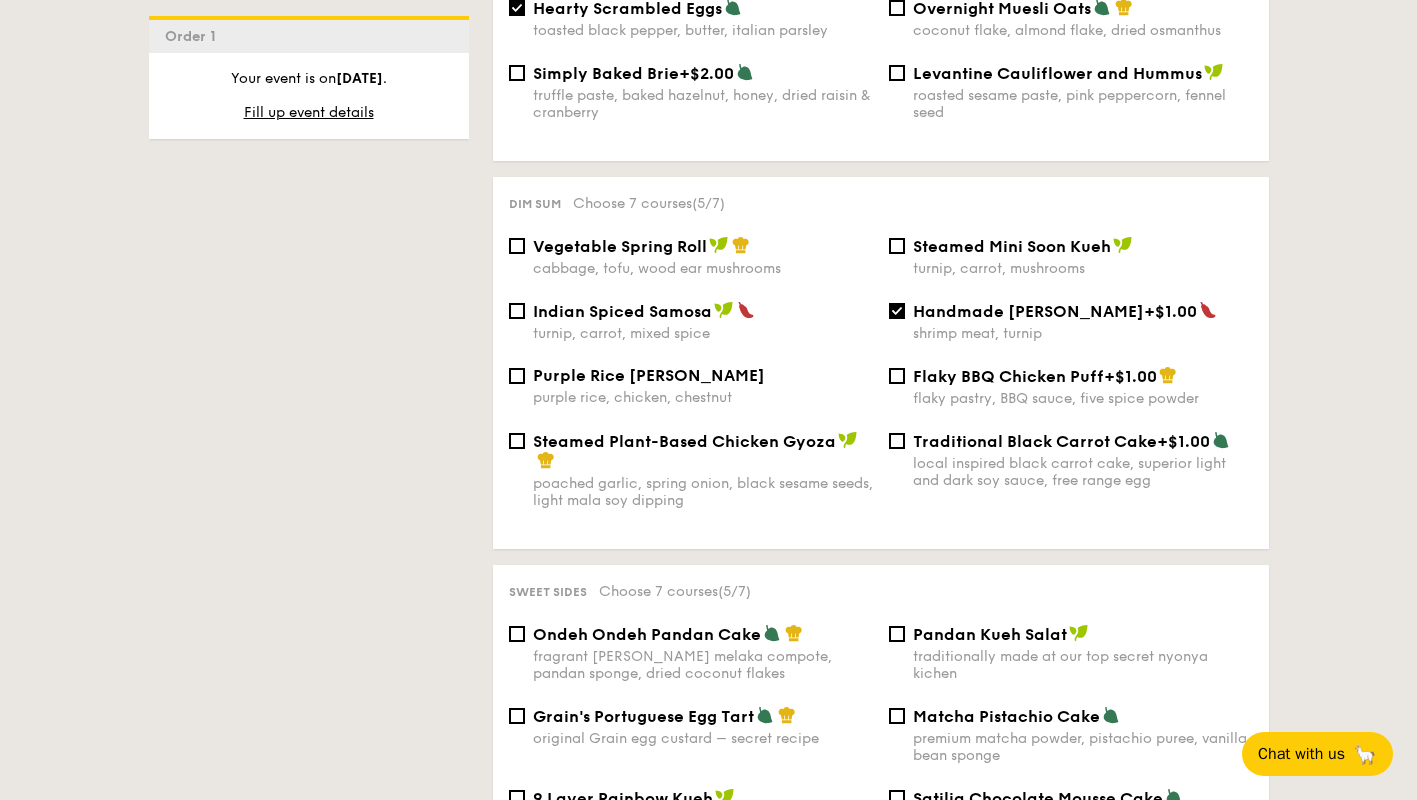 click on "Steamed Mini Soon Kueh turnip, carrot, mushrooms" at bounding box center [1083, 256] 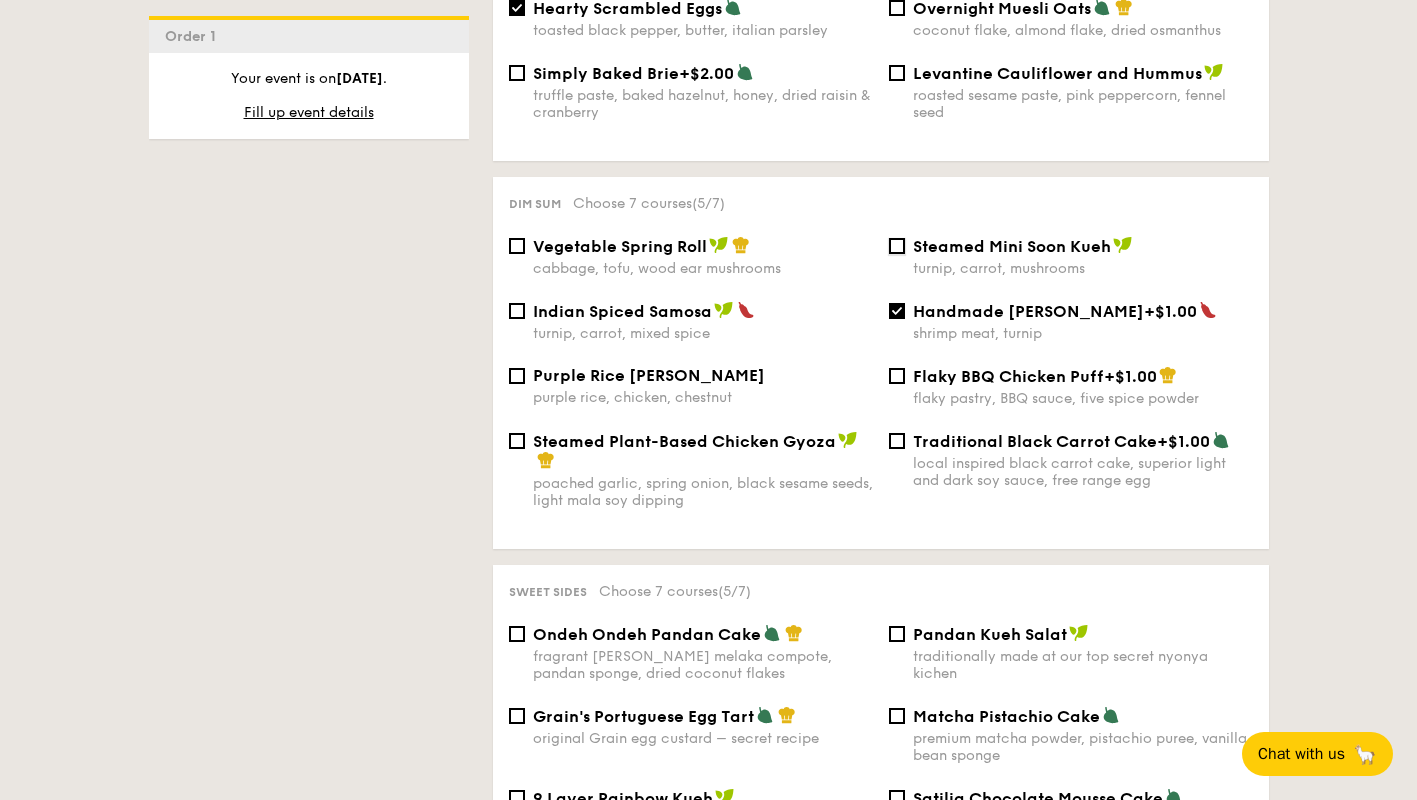 click on "Steamed Mini Soon Kueh turnip, carrot, mushrooms" at bounding box center (897, 246) 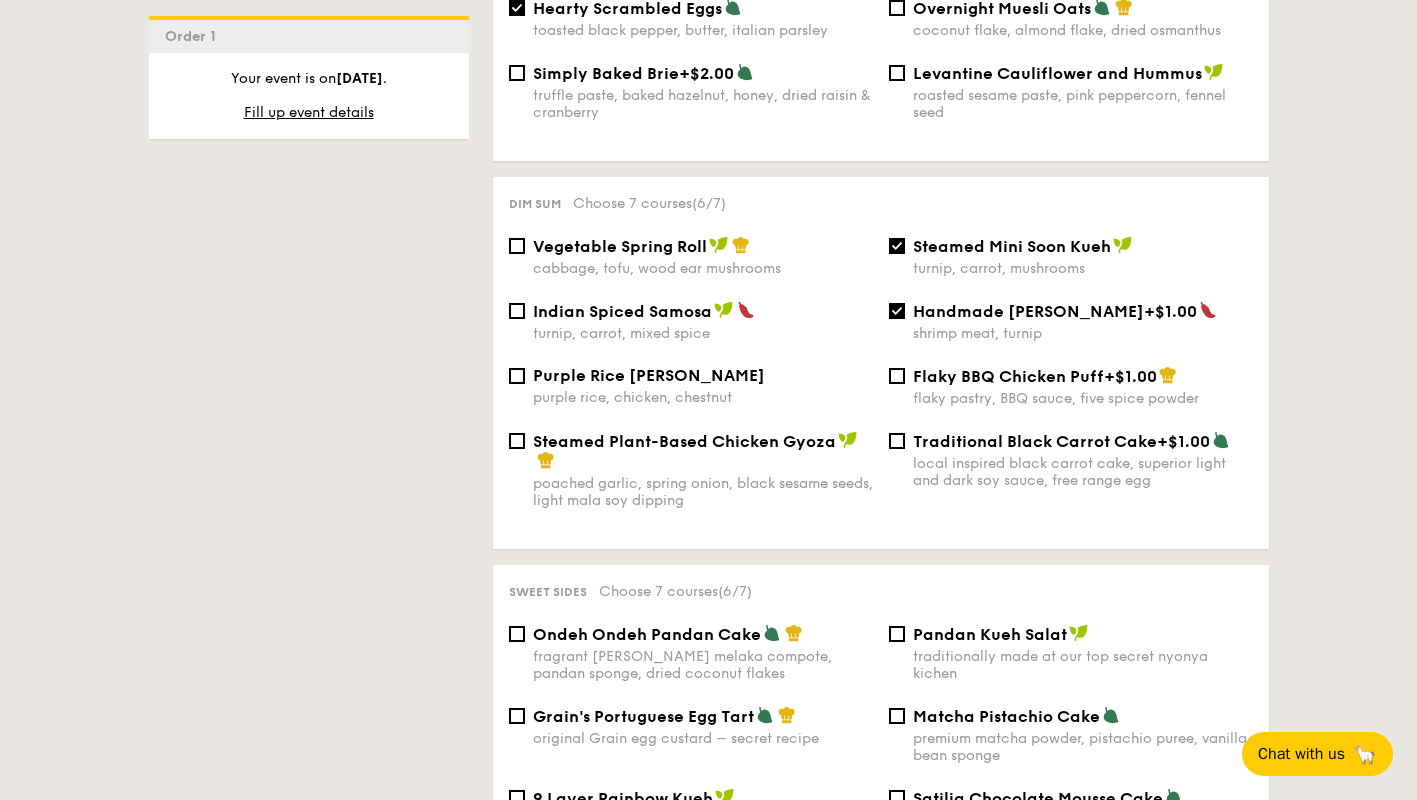 click on "Handmade Siew Mai" at bounding box center (1028, 311) 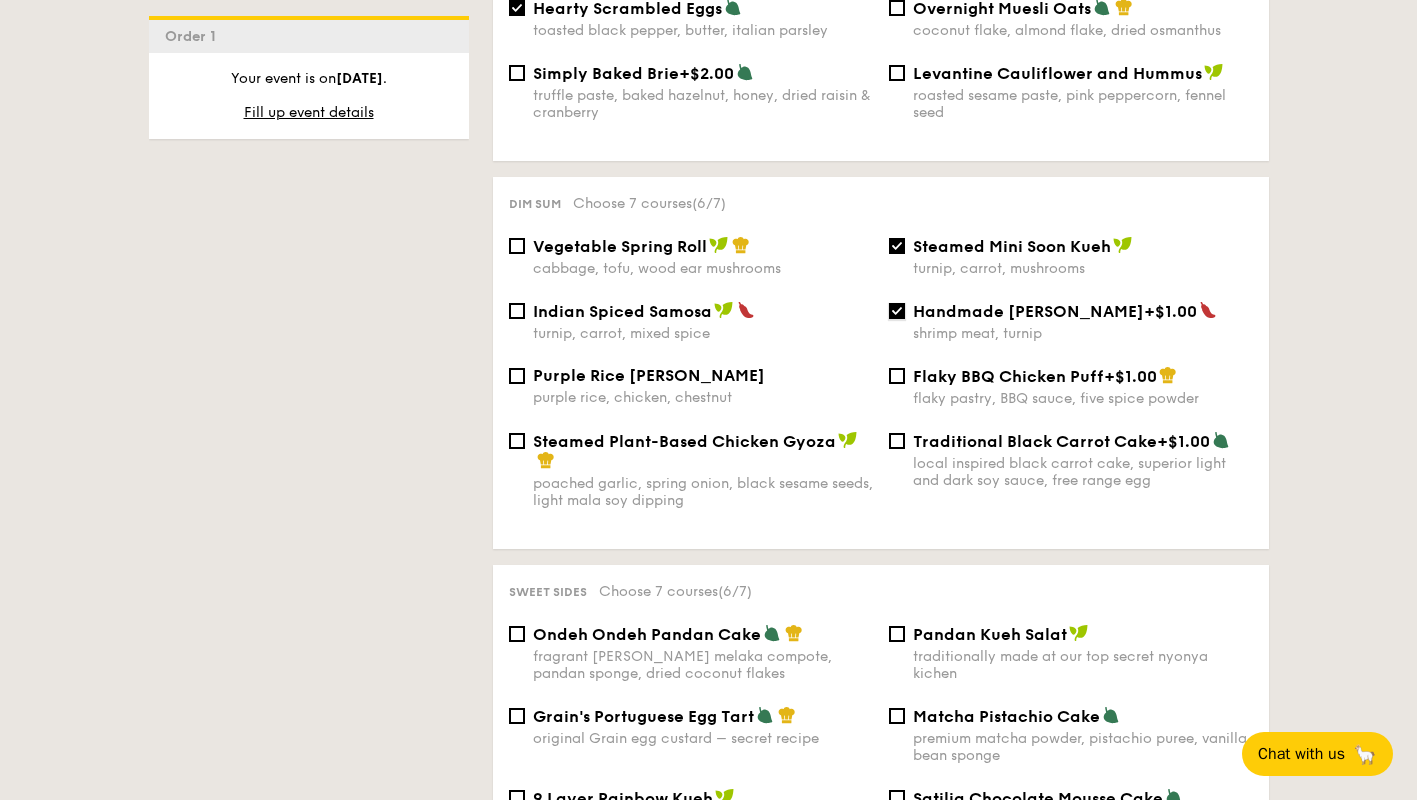 click on "Handmade Siew Mai
+$1.00
shrimp meat, turnip" at bounding box center (897, 311) 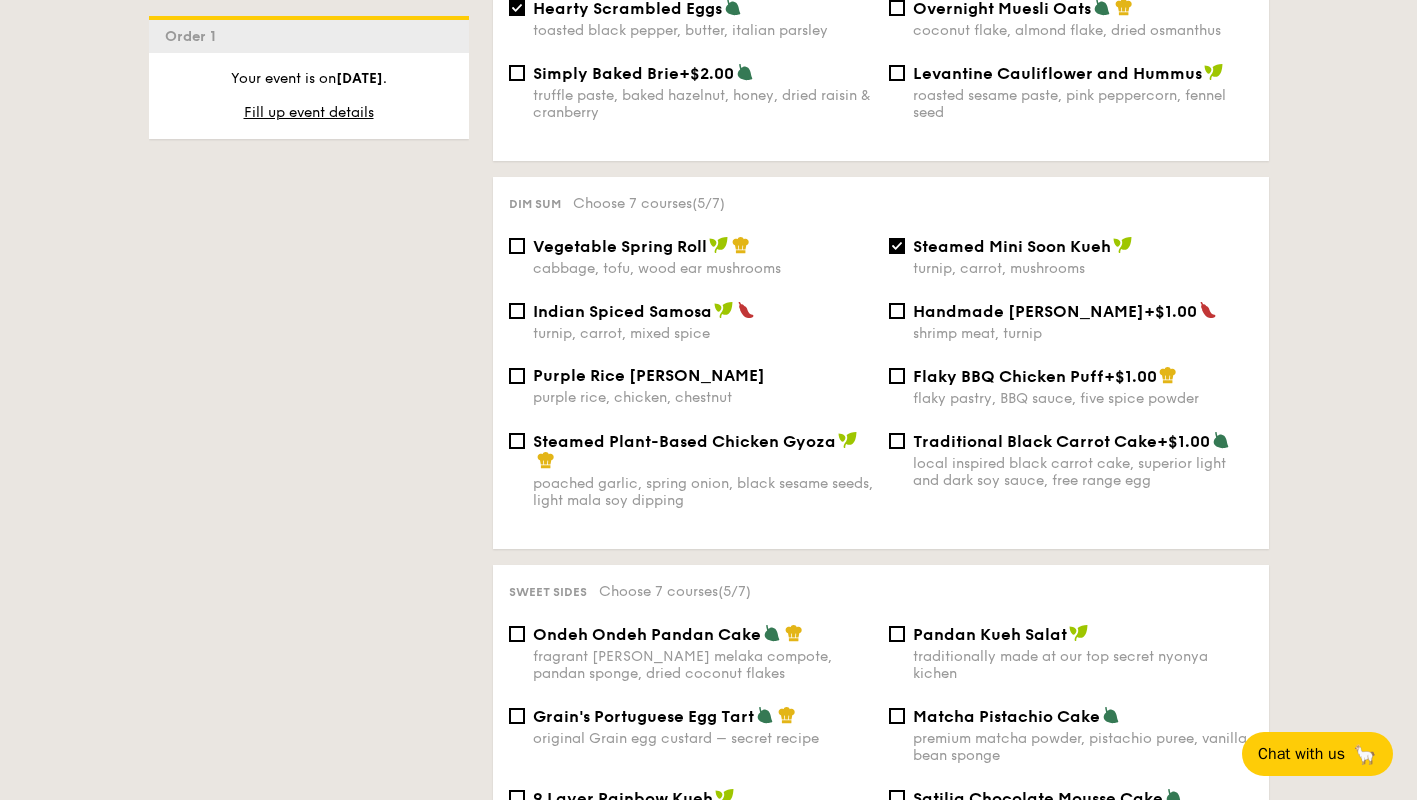 click on "turnip, carrot, mushrooms" at bounding box center (1083, 268) 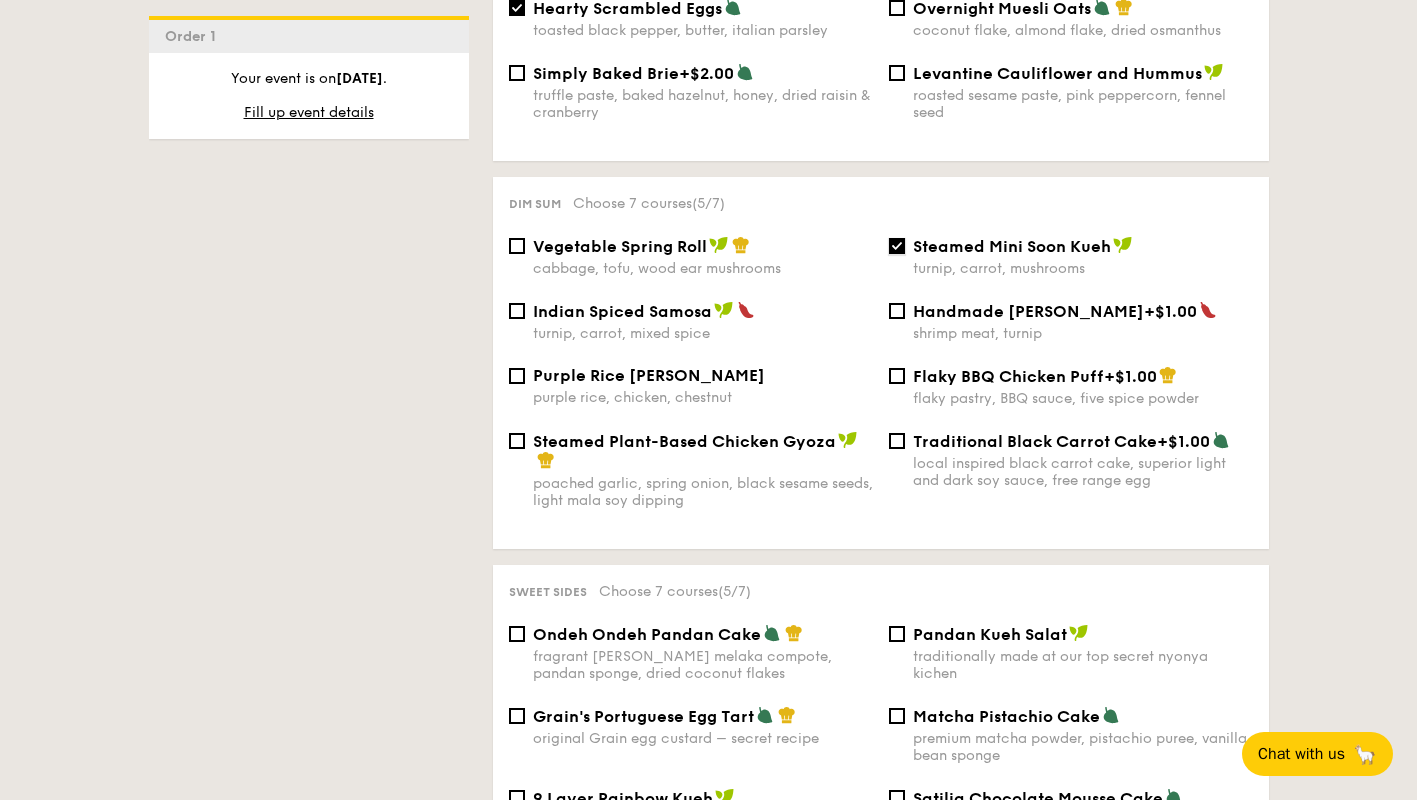 click on "Steamed Mini Soon Kueh turnip, carrot, mushrooms" at bounding box center (897, 246) 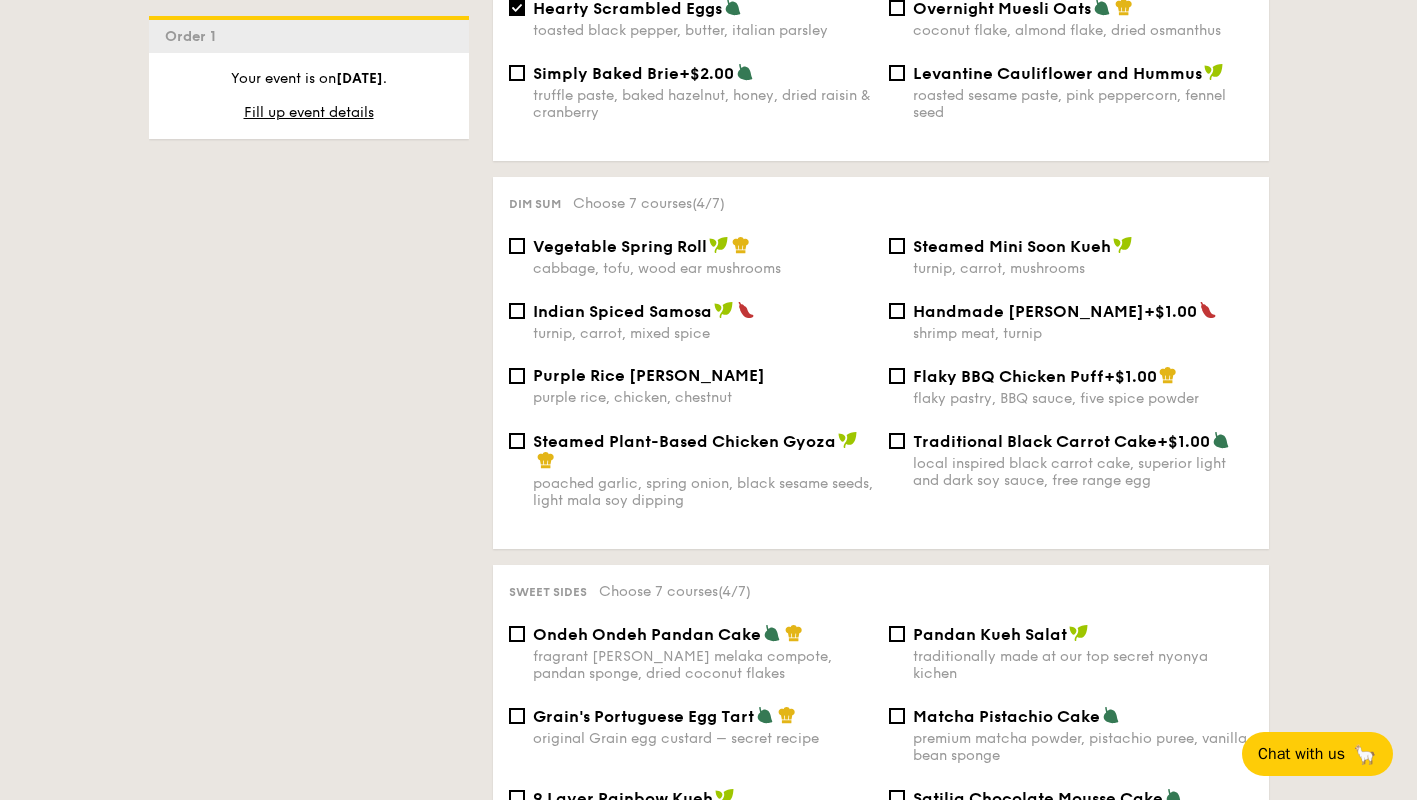click on "Purple Rice Loh Mai Kai" at bounding box center (649, 375) 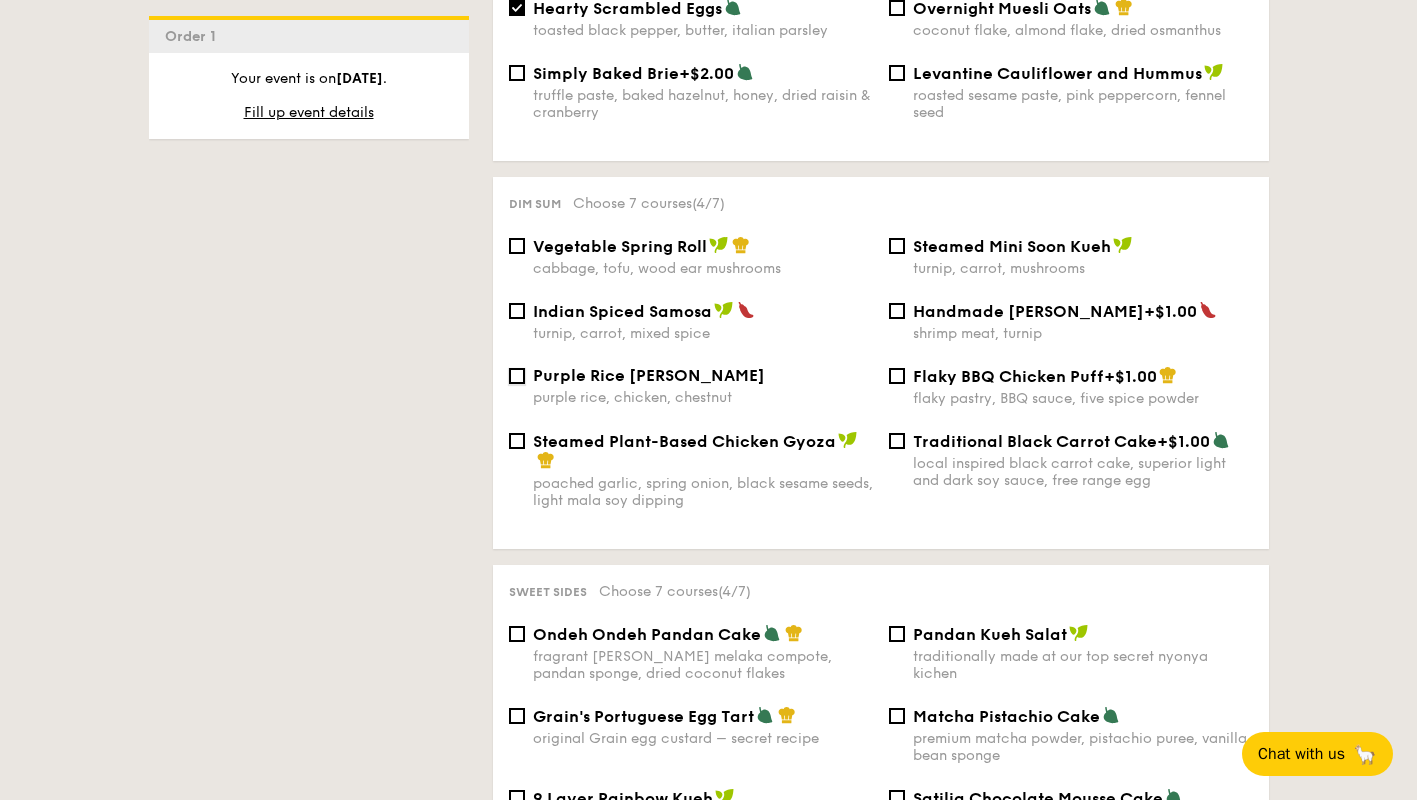 click on "Purple Rice Loh Mai Kai  purple rice, chicken, chestnut" at bounding box center (517, 376) 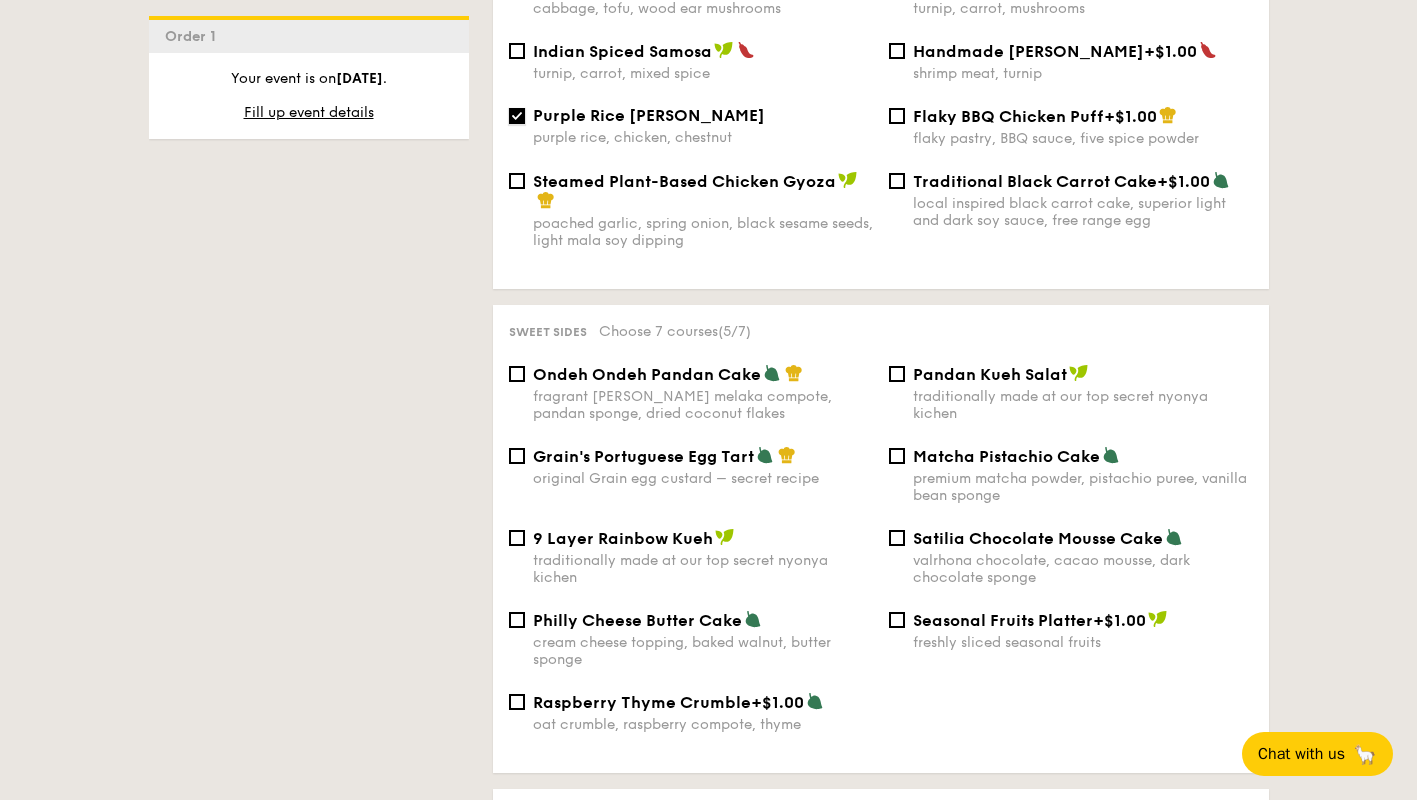 scroll, scrollTop: 2015, scrollLeft: 0, axis: vertical 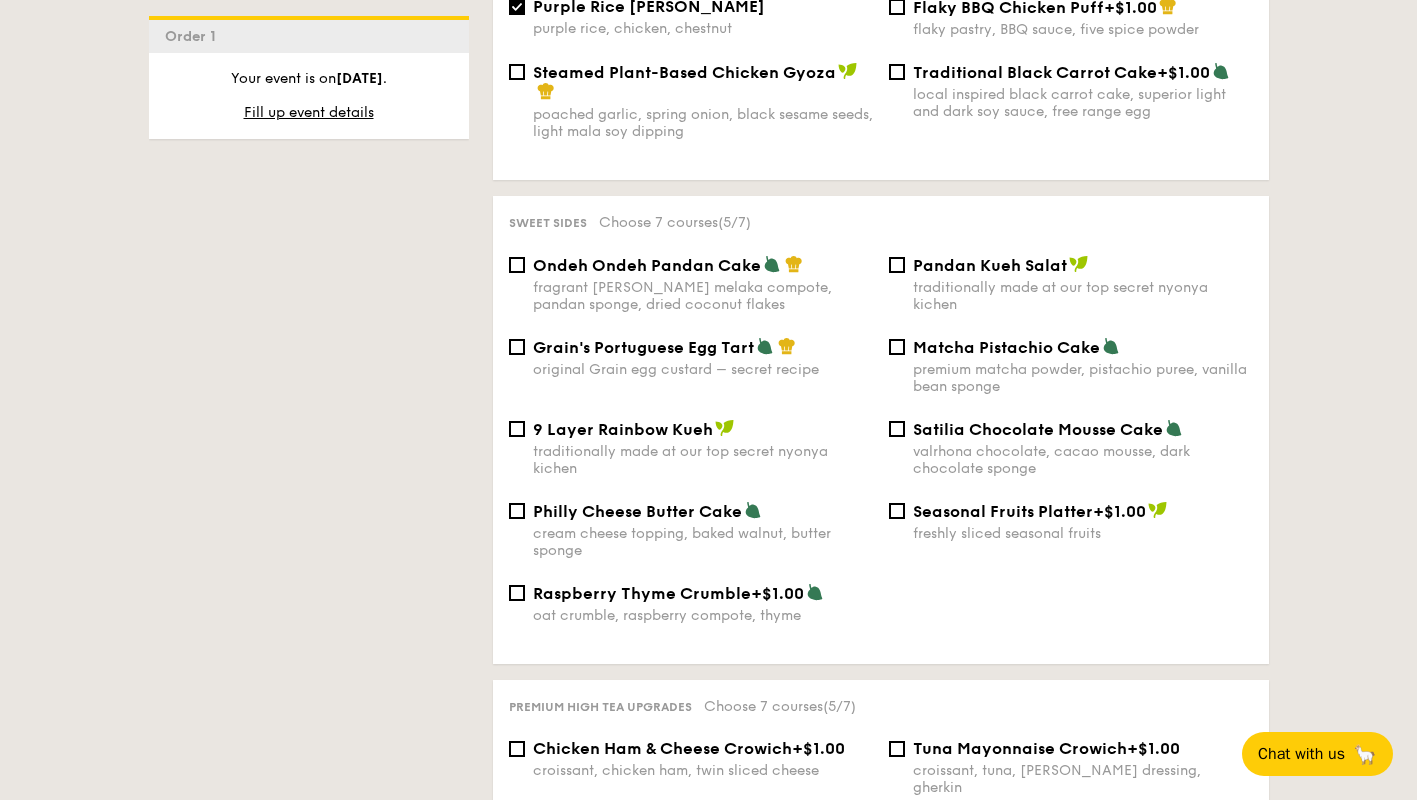 click on "Ondeh Ondeh Pandan Cake" at bounding box center (647, 265) 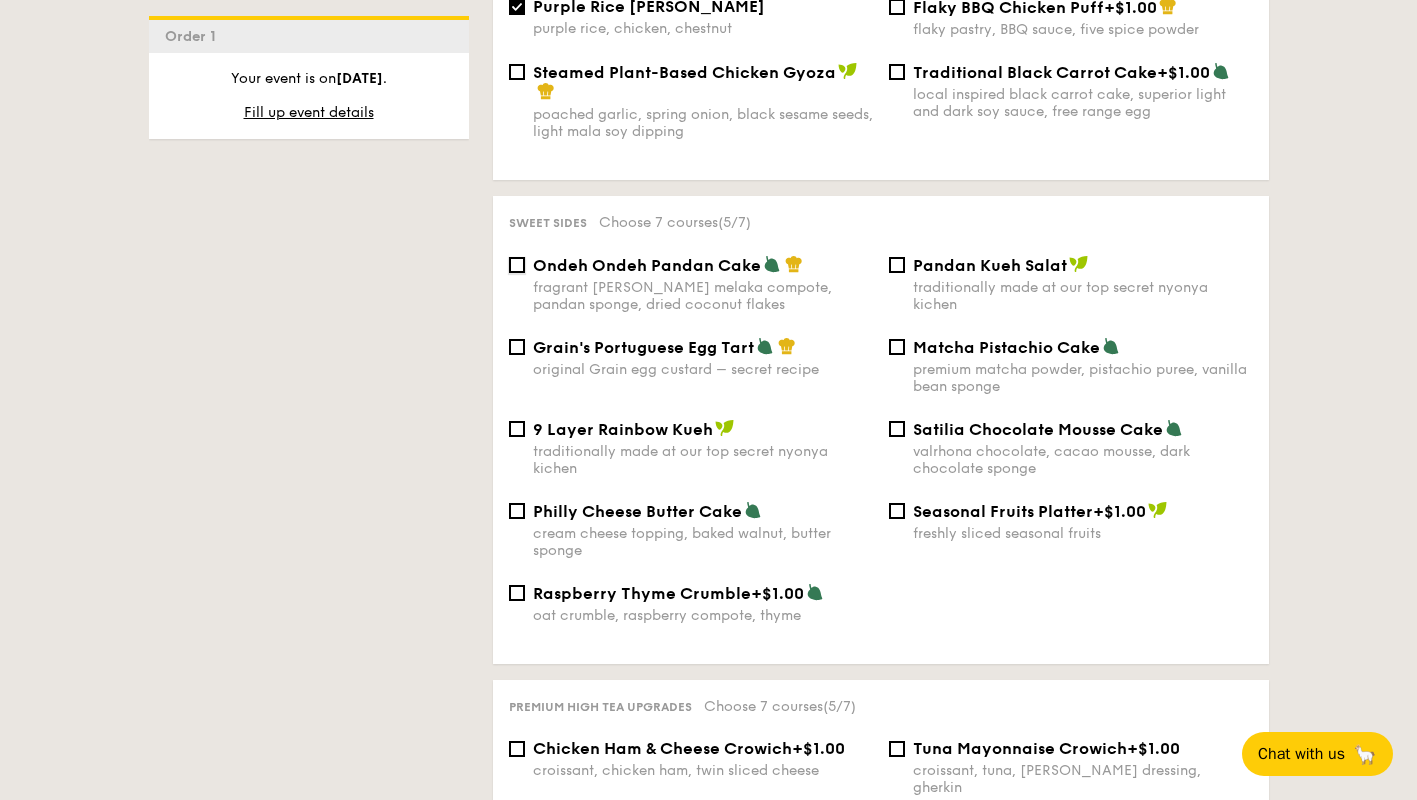 click on "Ondeh Ondeh Pandan Cake fragrant gula melaka compote, pandan sponge, dried coconut flakes" at bounding box center (517, 265) 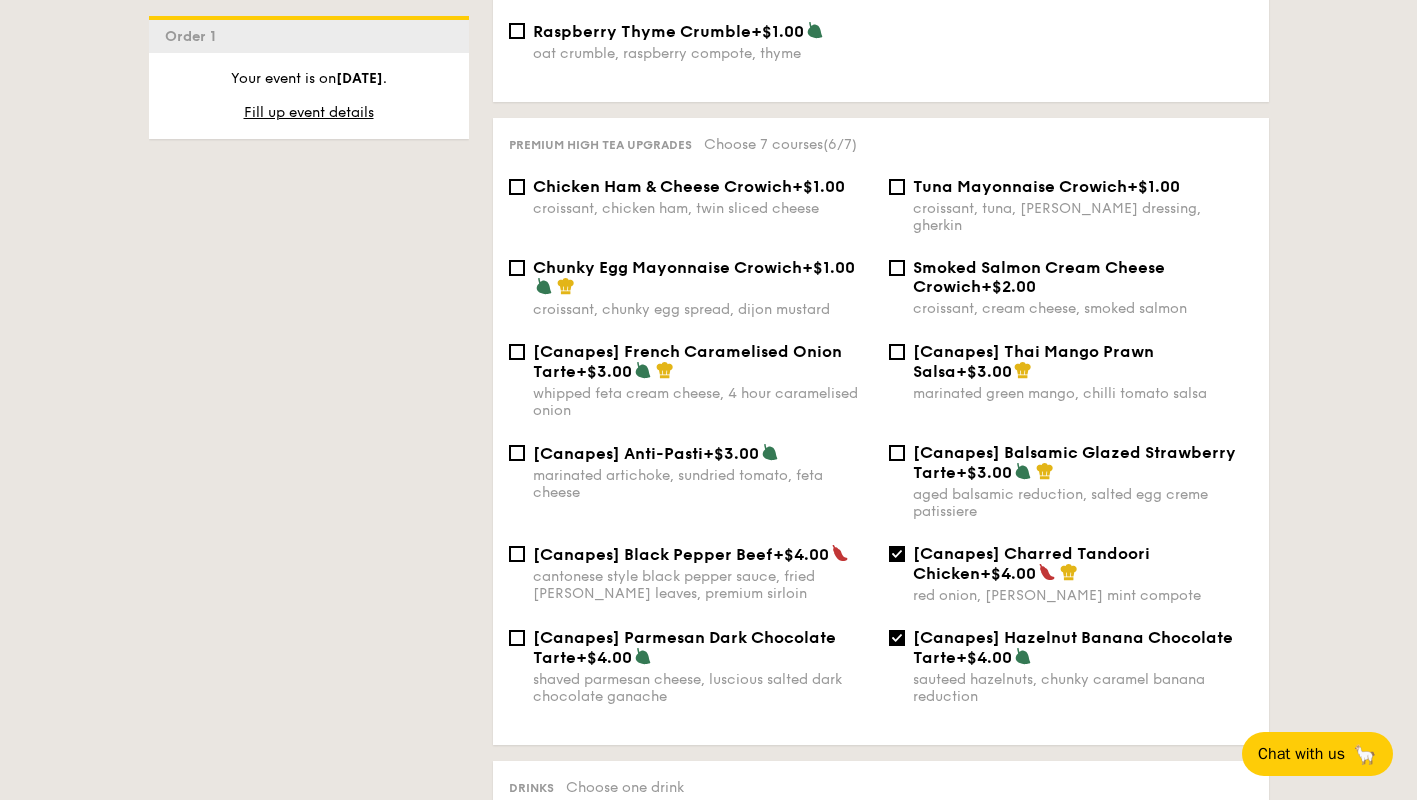 scroll, scrollTop: 2578, scrollLeft: 0, axis: vertical 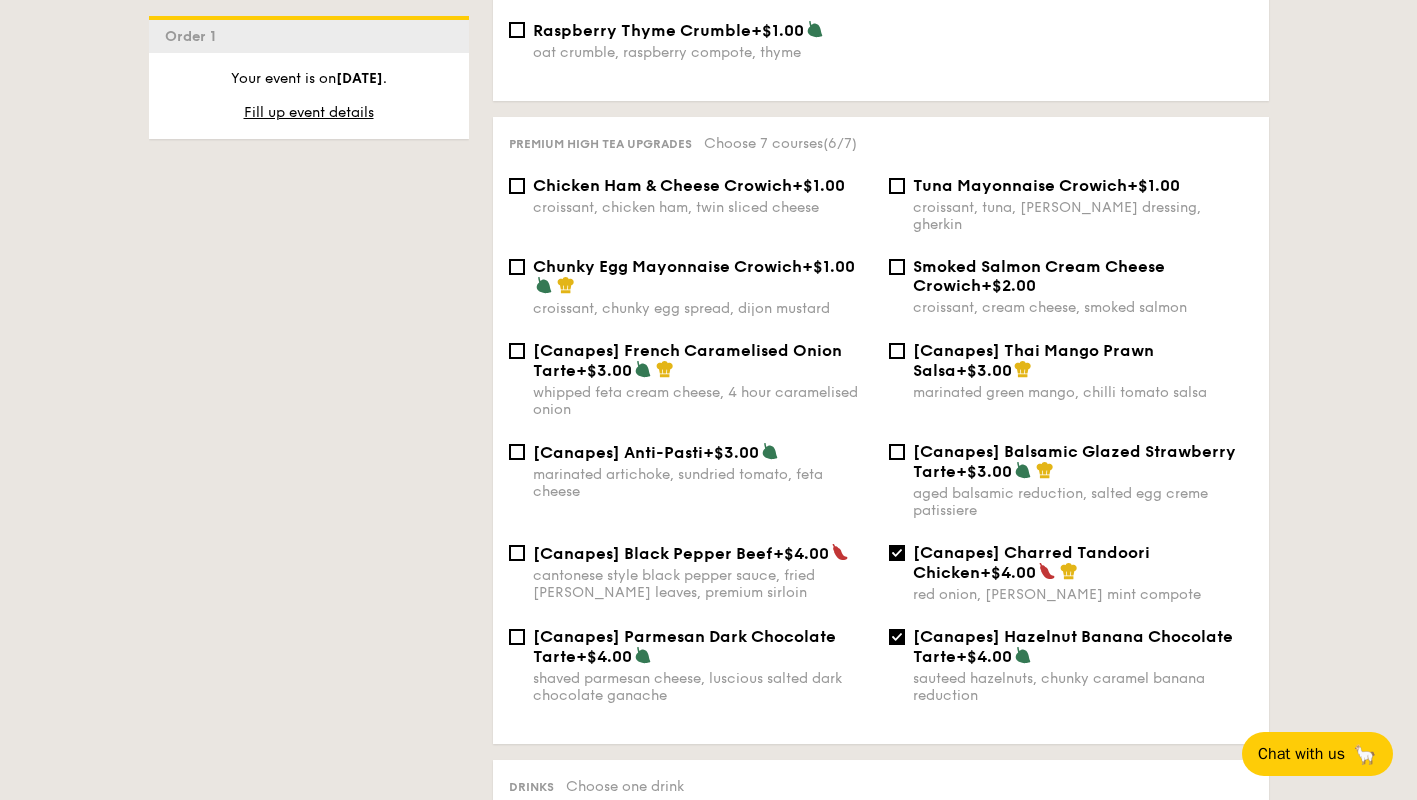 click on "Chunky Egg Mayonnaise Crowich" at bounding box center [667, 266] 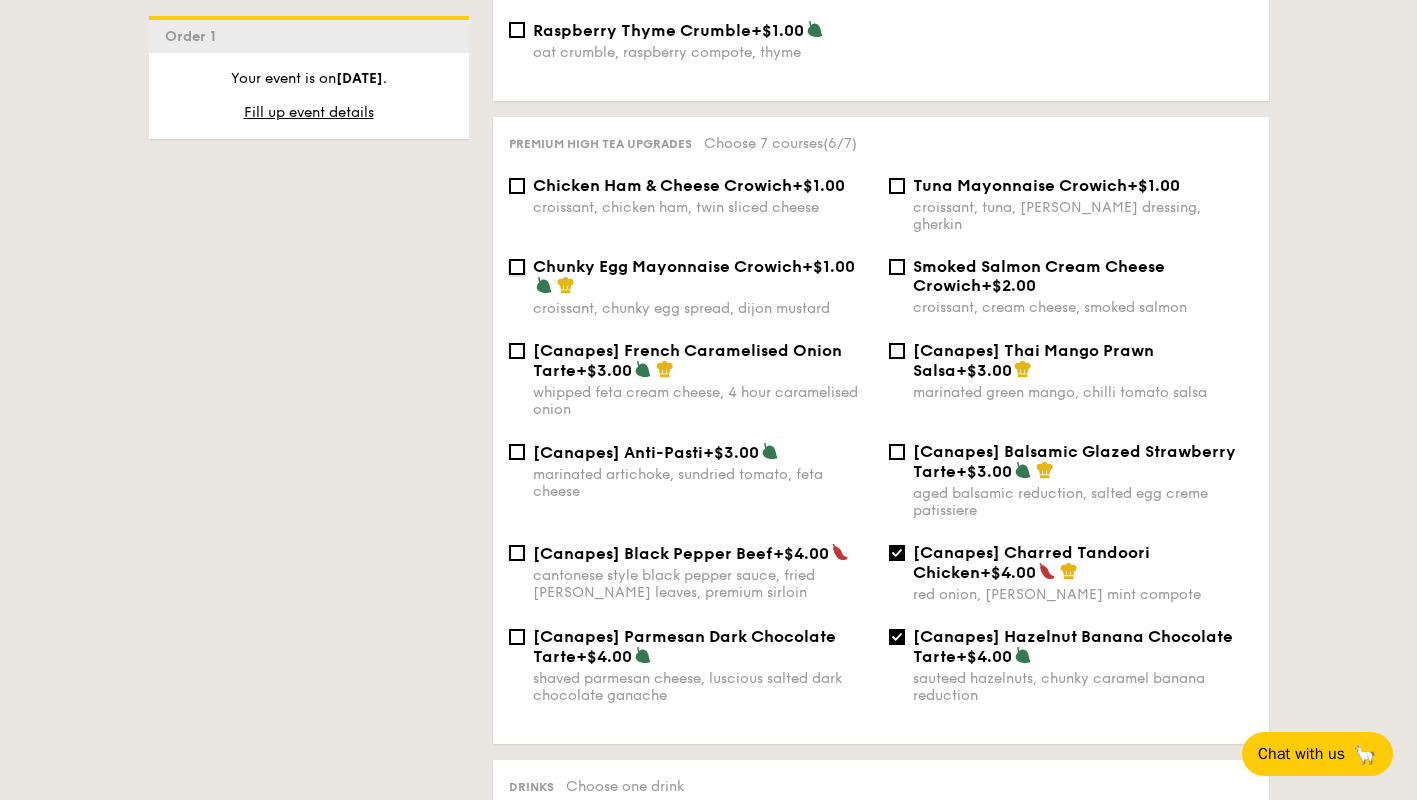 click on "Chunky Egg Mayonnaise Crowich
+$1.00
croissant, chunky egg spread, dijon mustard" at bounding box center (517, 267) 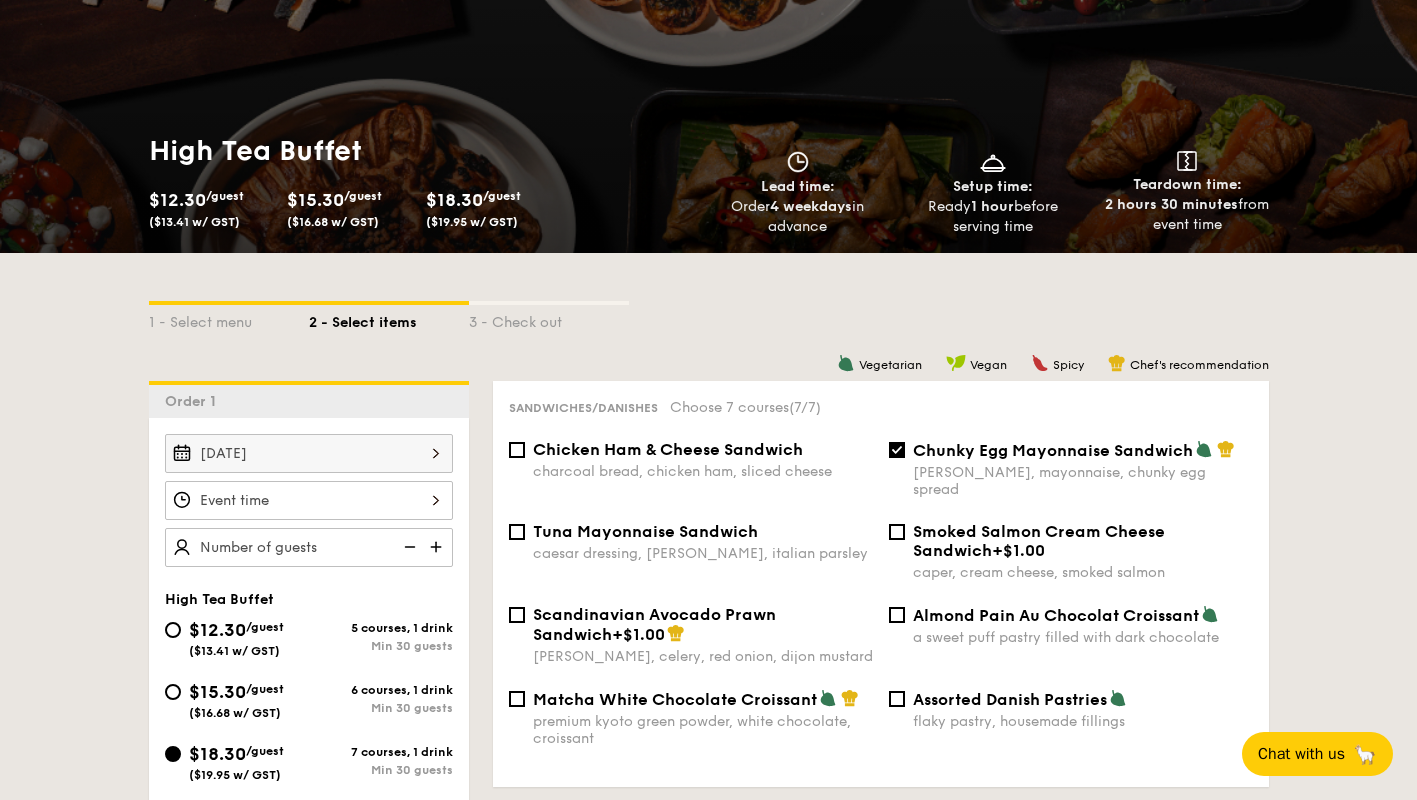 scroll, scrollTop: 0, scrollLeft: 0, axis: both 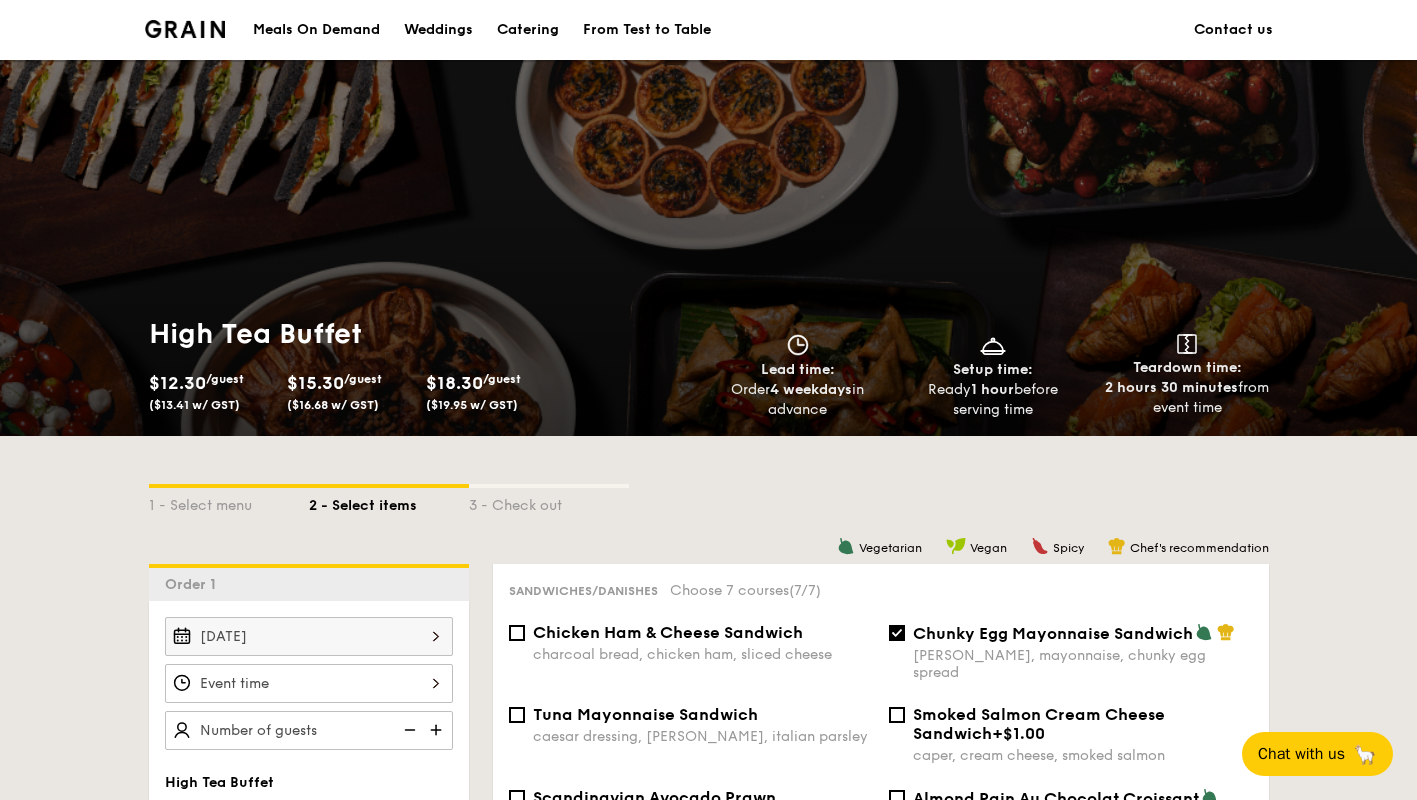 click on "dijon mustard, mayonnaise, chunky egg spread" at bounding box center (1083, 664) 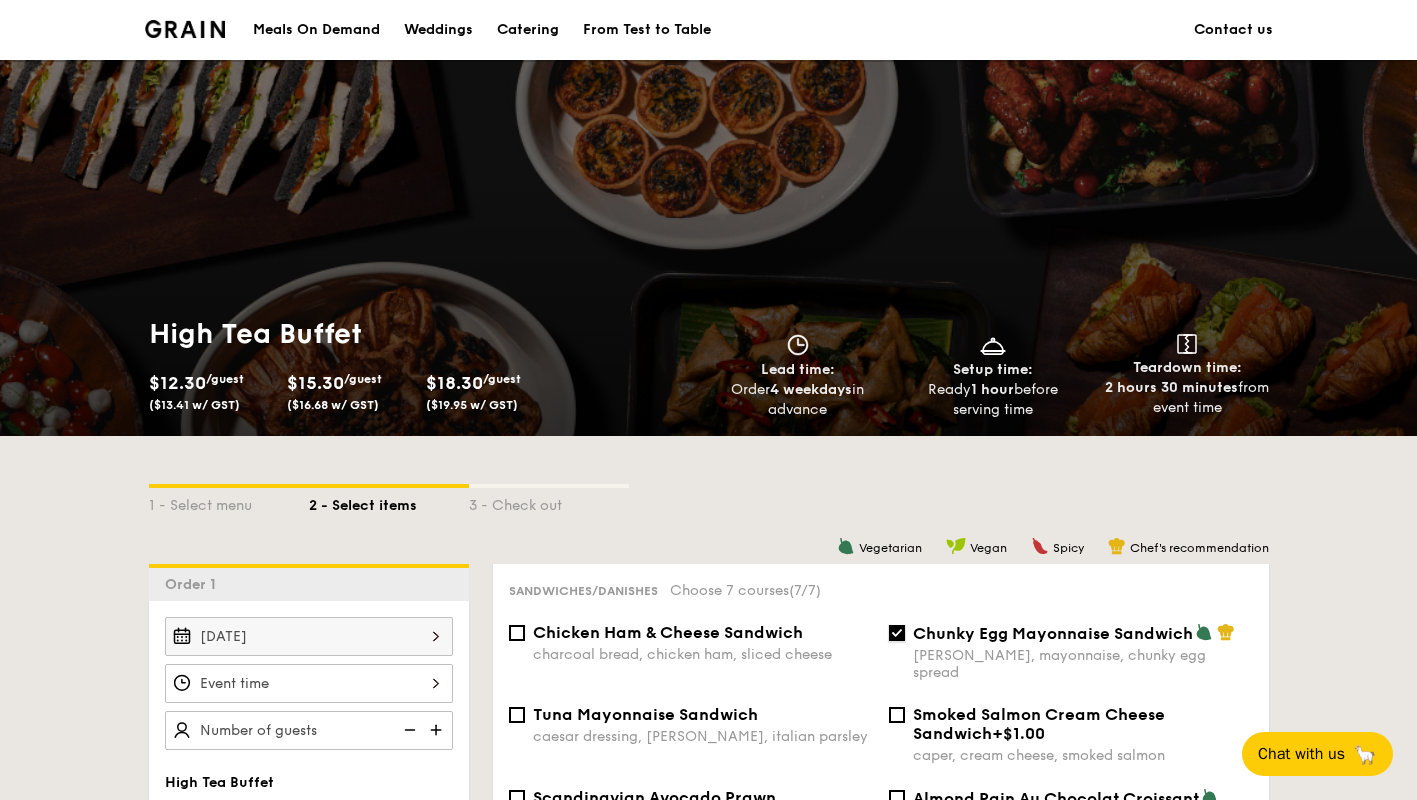 click on "Chunky Egg Mayonnaise Sandwich dijon mustard, mayonnaise, chunky egg spread" at bounding box center [897, 633] 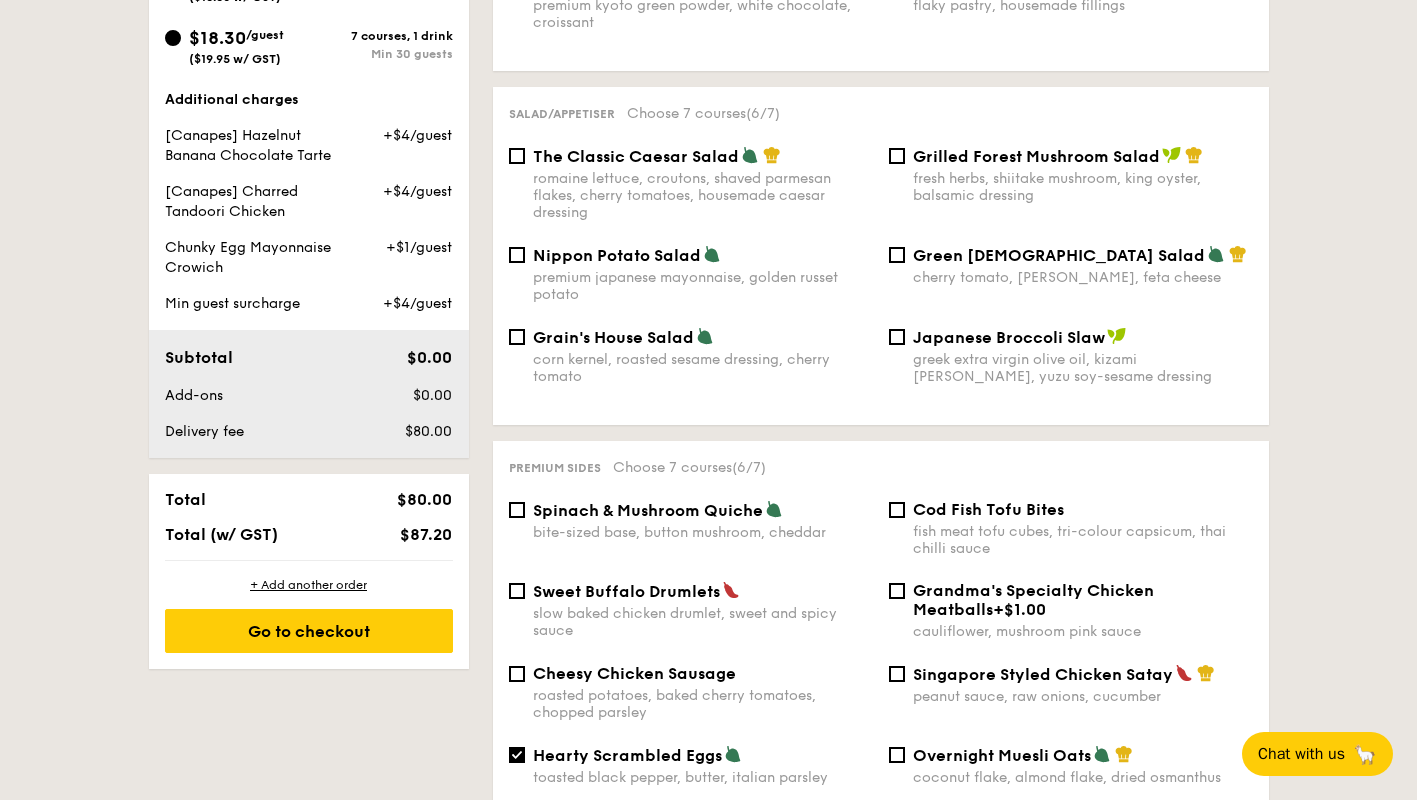 scroll, scrollTop: 900, scrollLeft: 0, axis: vertical 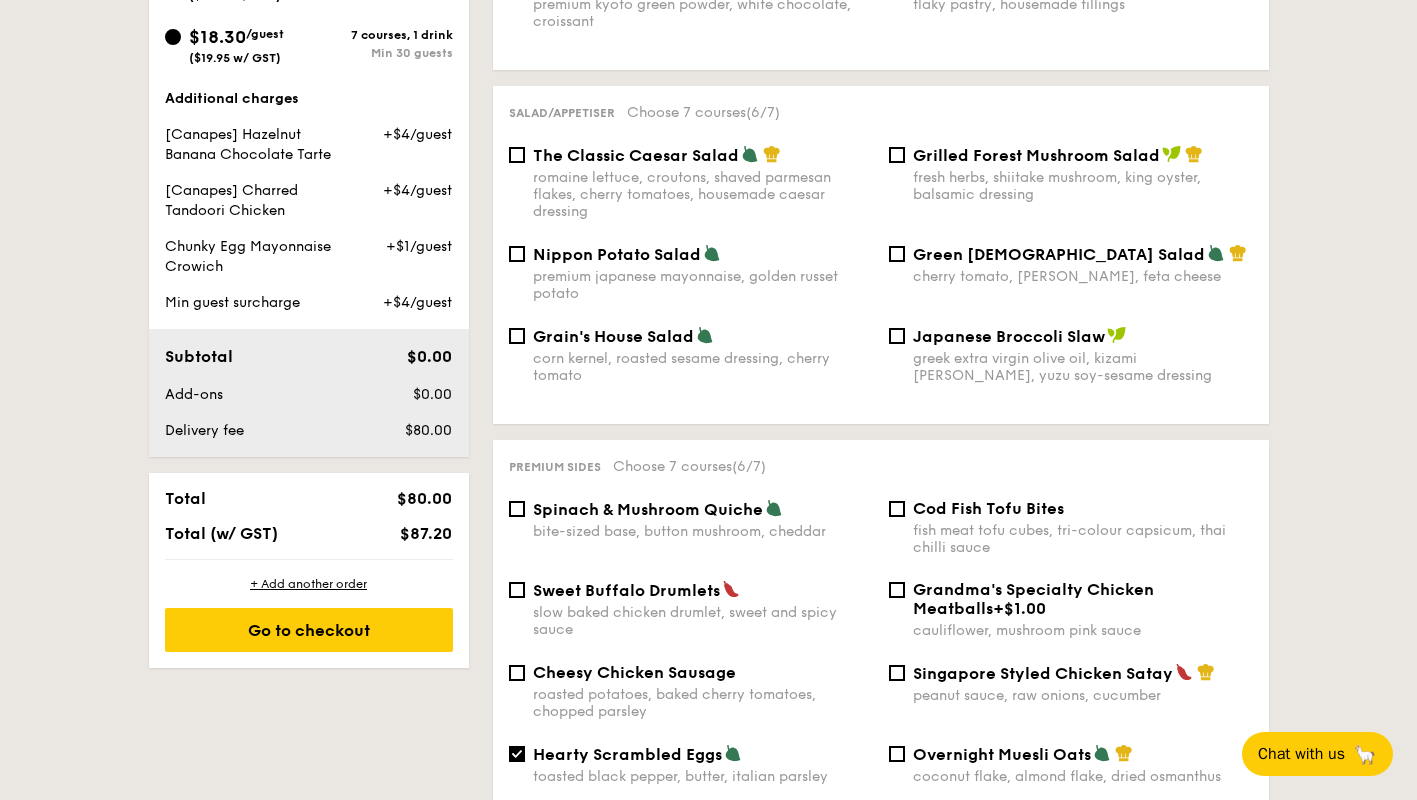 click on "+$1.00" at bounding box center (1019, 608) 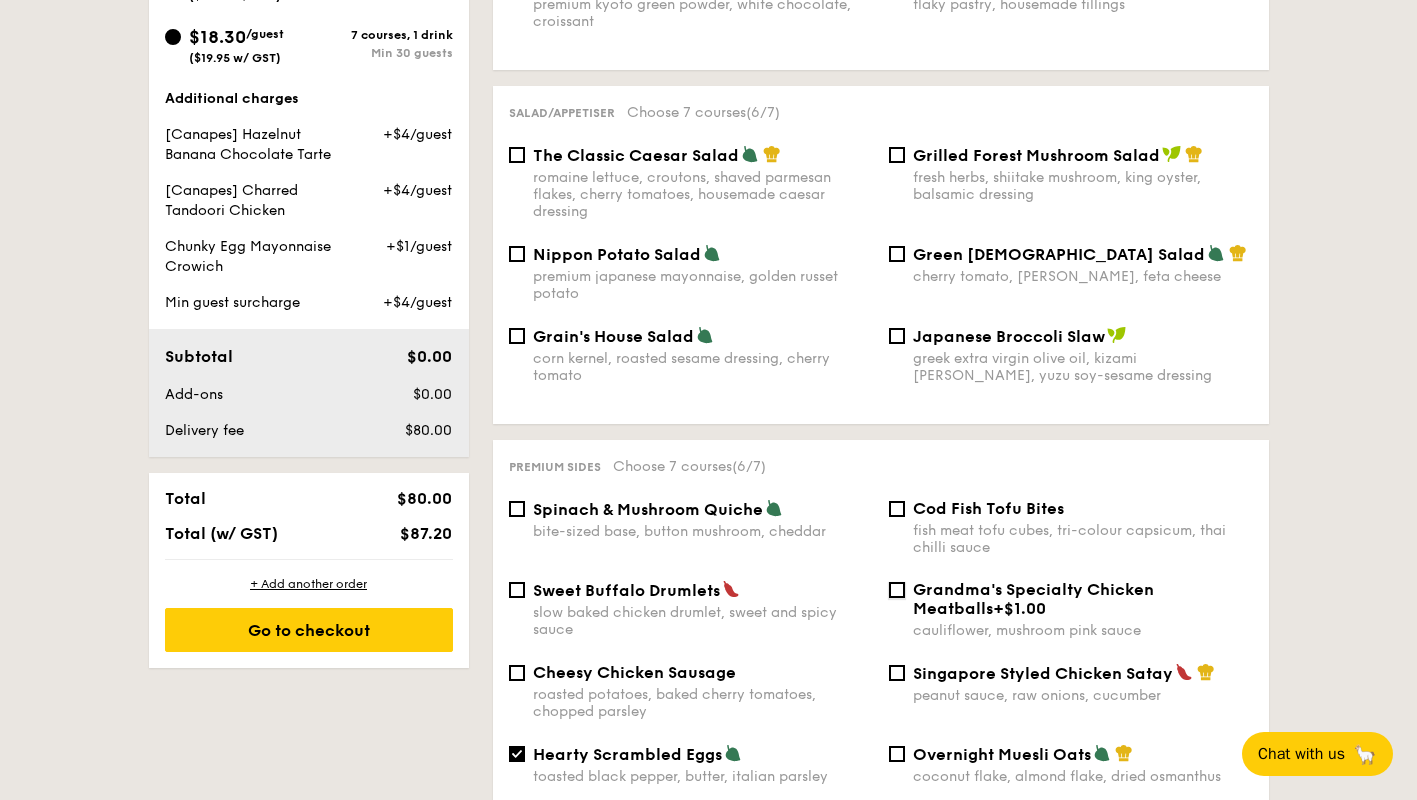 click on "Grandma's Specialty Chicken Meatballs
+$1.00
cauliflower, mushroom pink sauce" at bounding box center (897, 590) 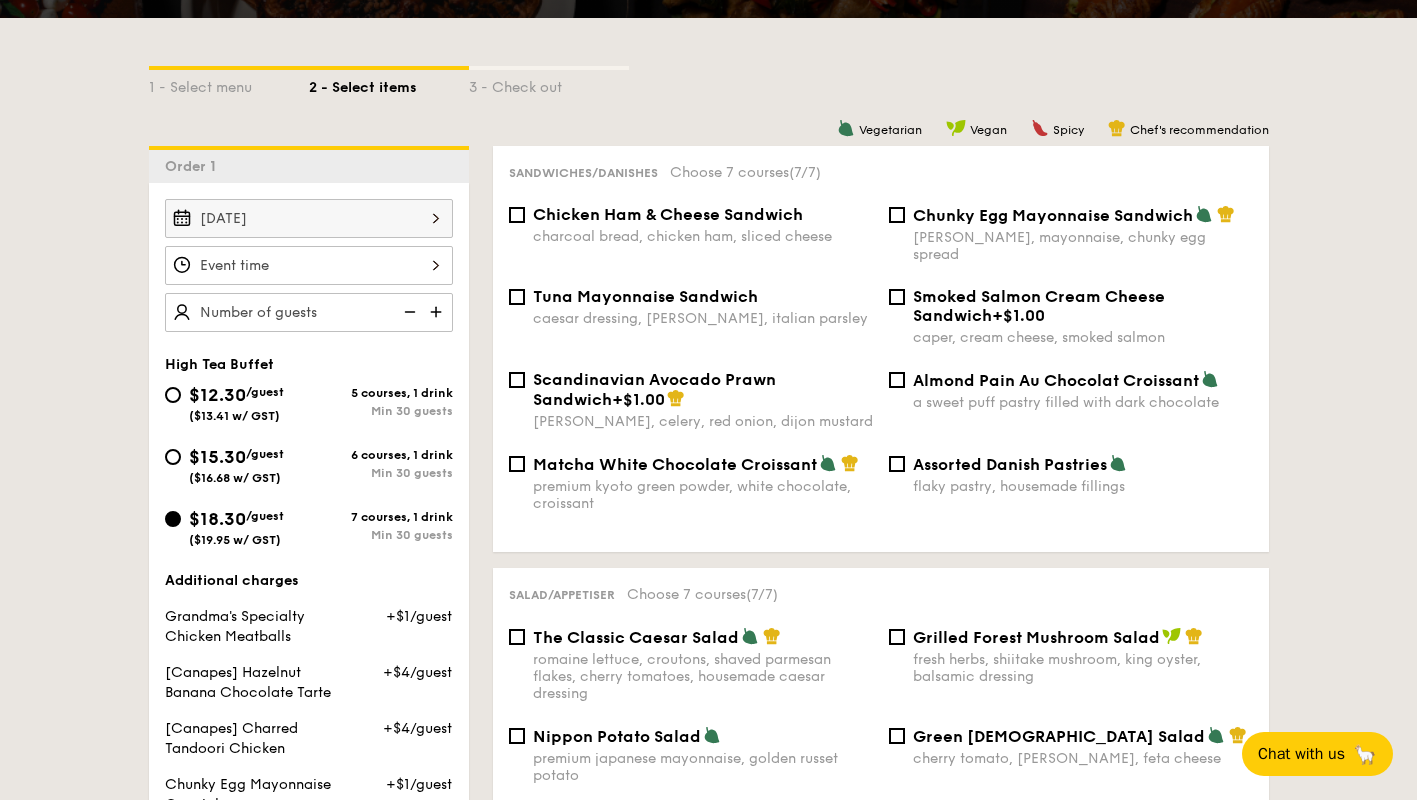 scroll, scrollTop: 417, scrollLeft: 0, axis: vertical 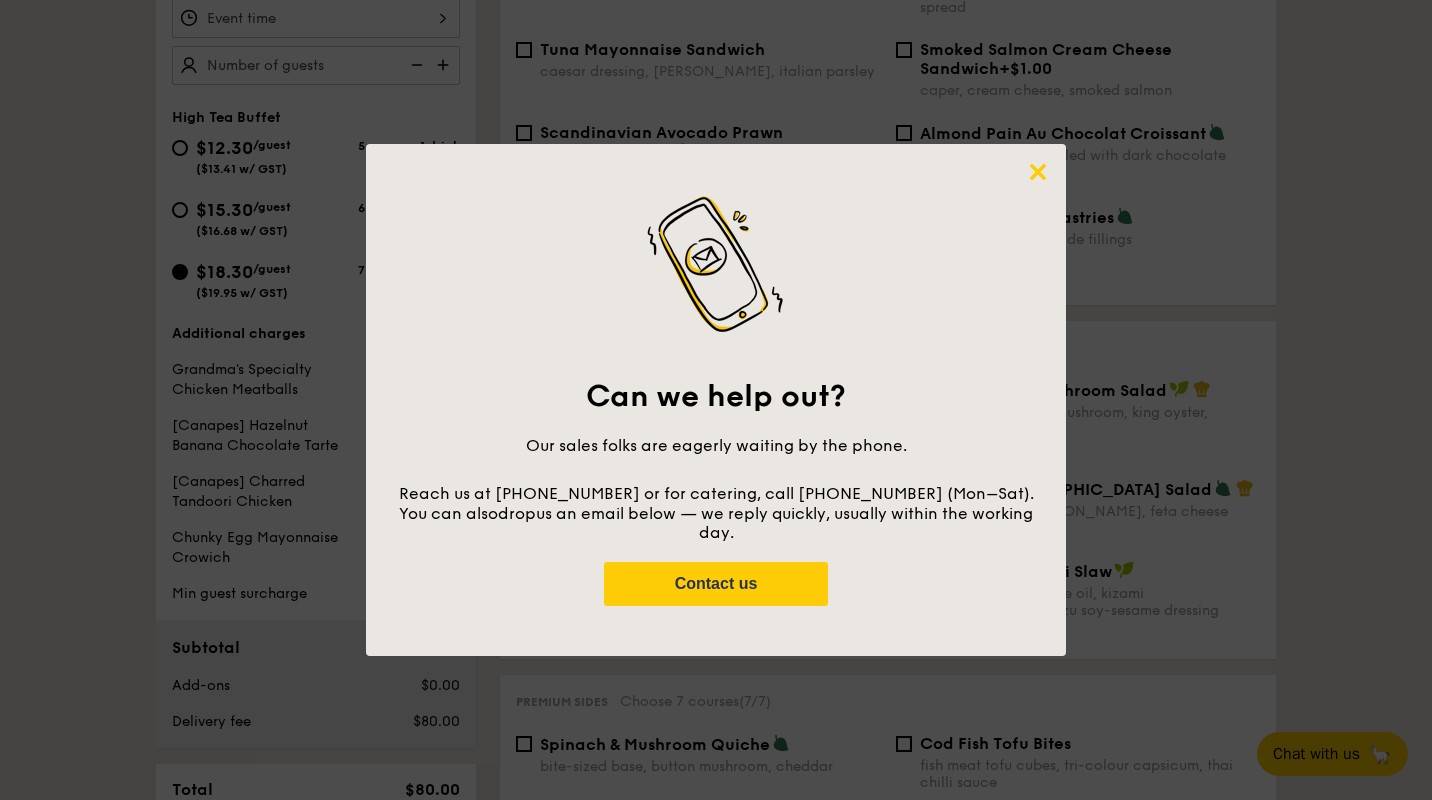 click 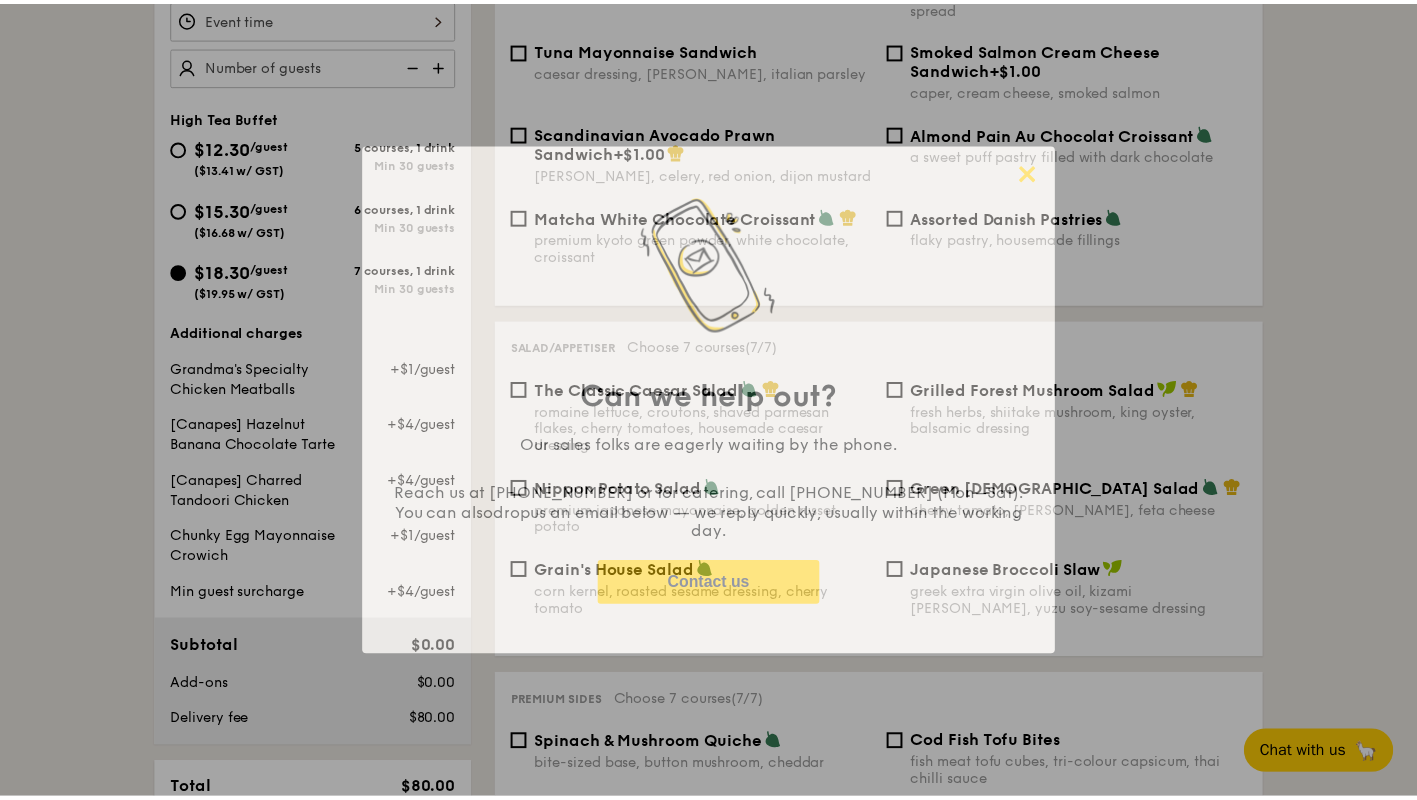 scroll, scrollTop: 1071, scrollLeft: 0, axis: vertical 